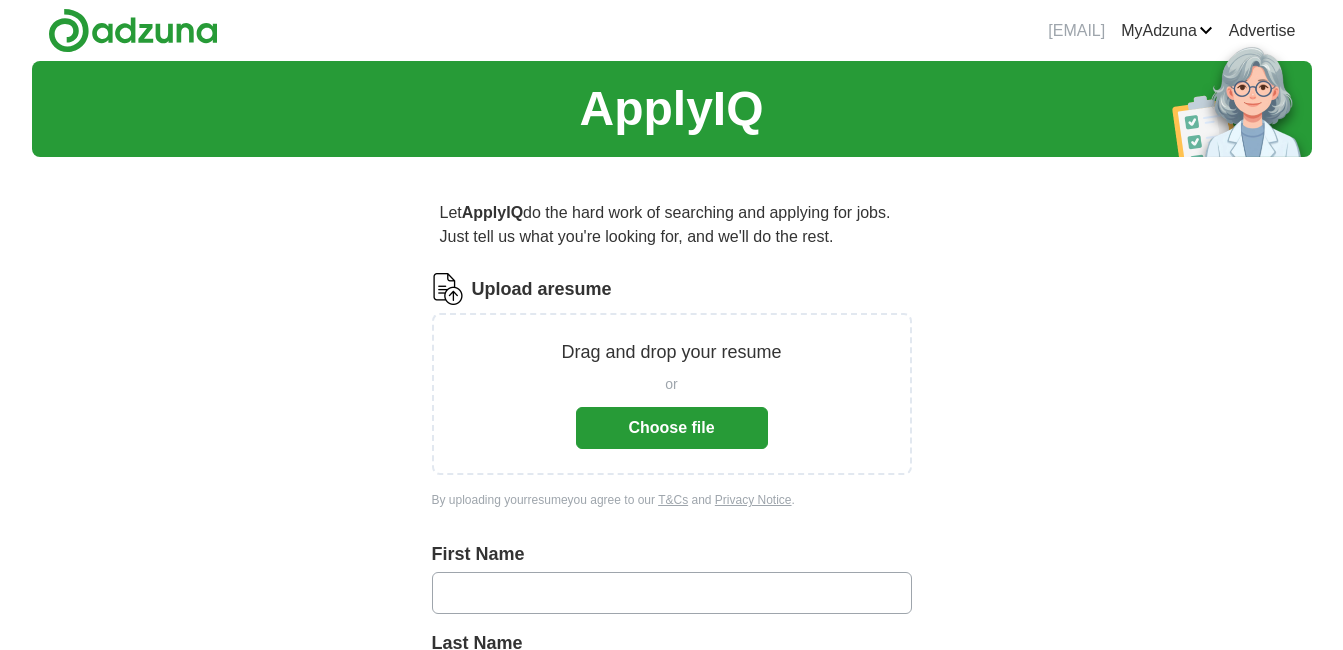 scroll, scrollTop: 0, scrollLeft: 0, axis: both 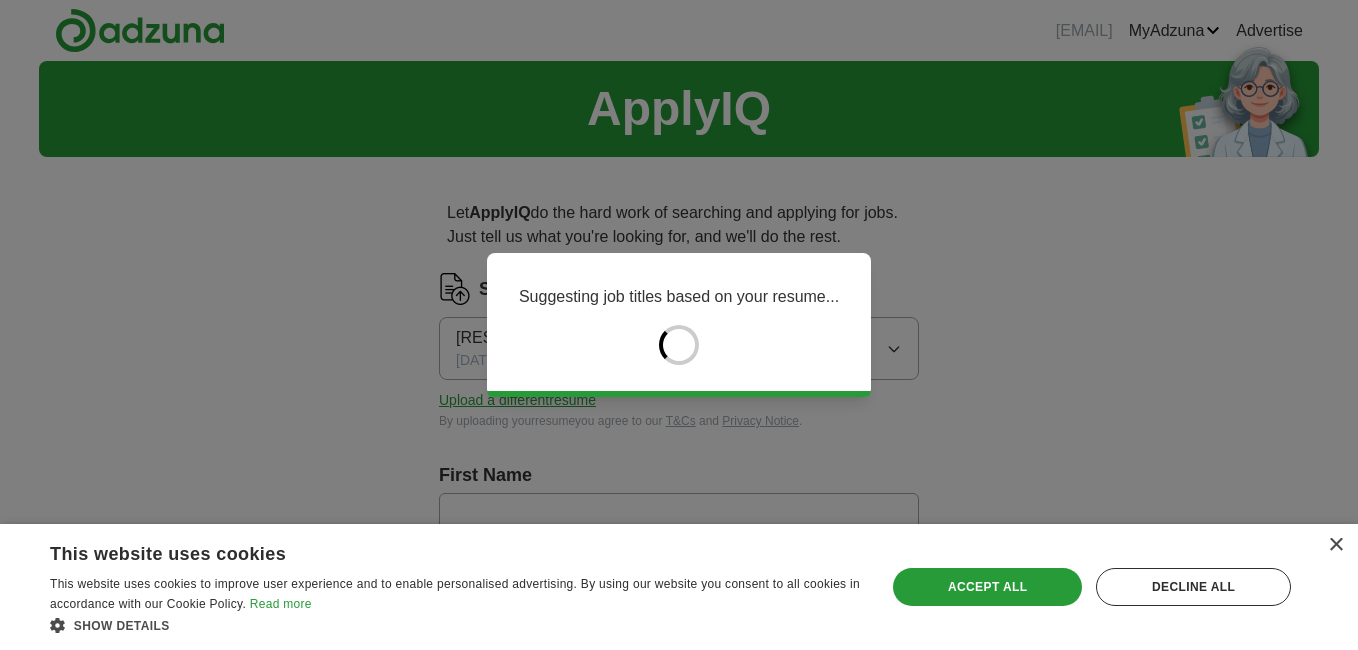 type on "*******" 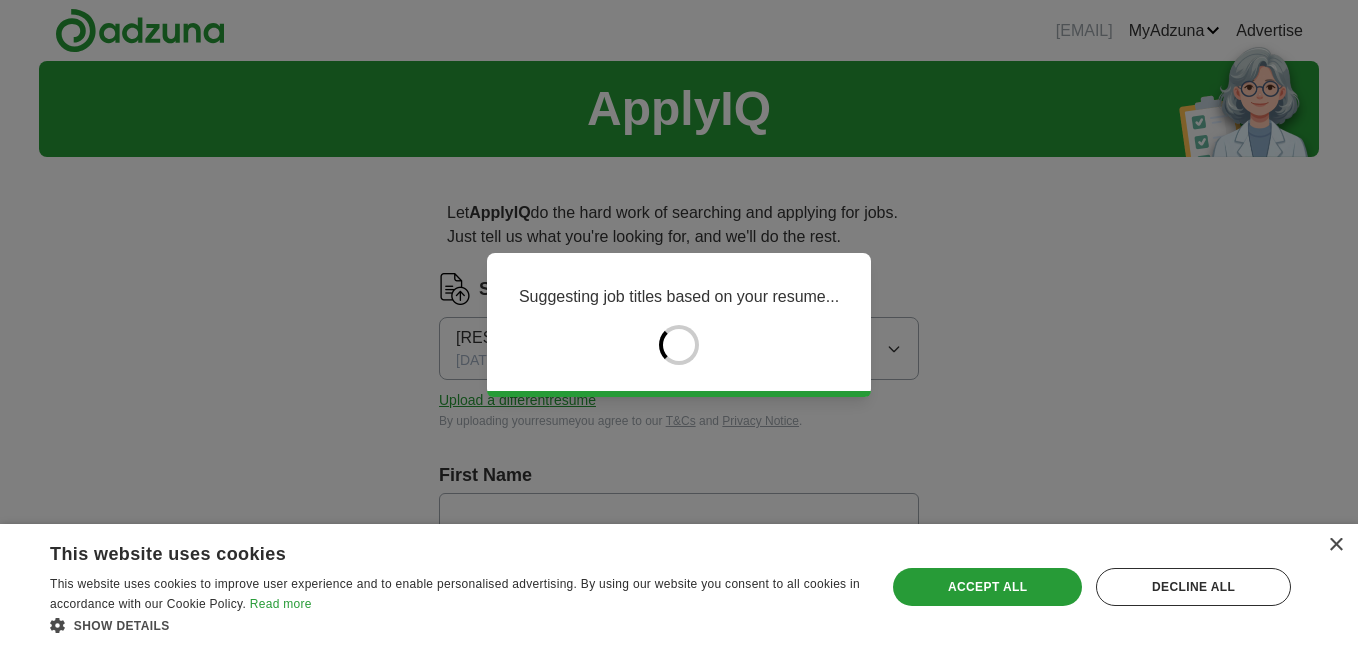 type on "****" 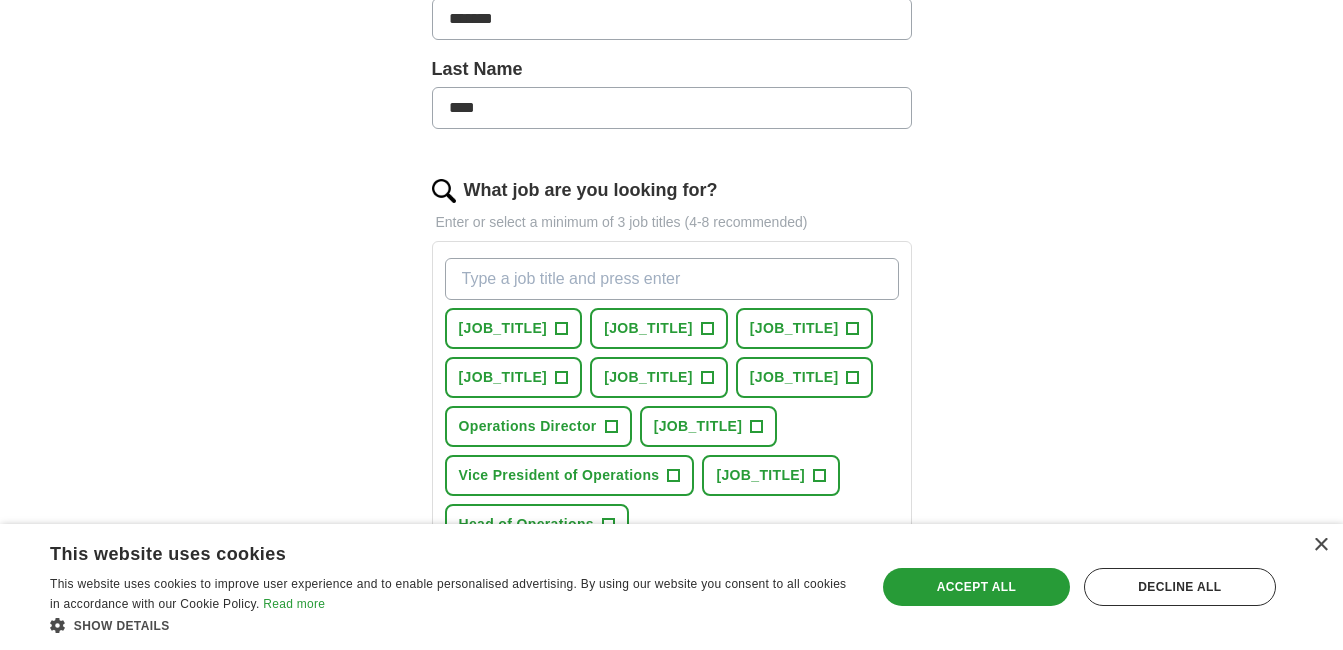 scroll, scrollTop: 500, scrollLeft: 0, axis: vertical 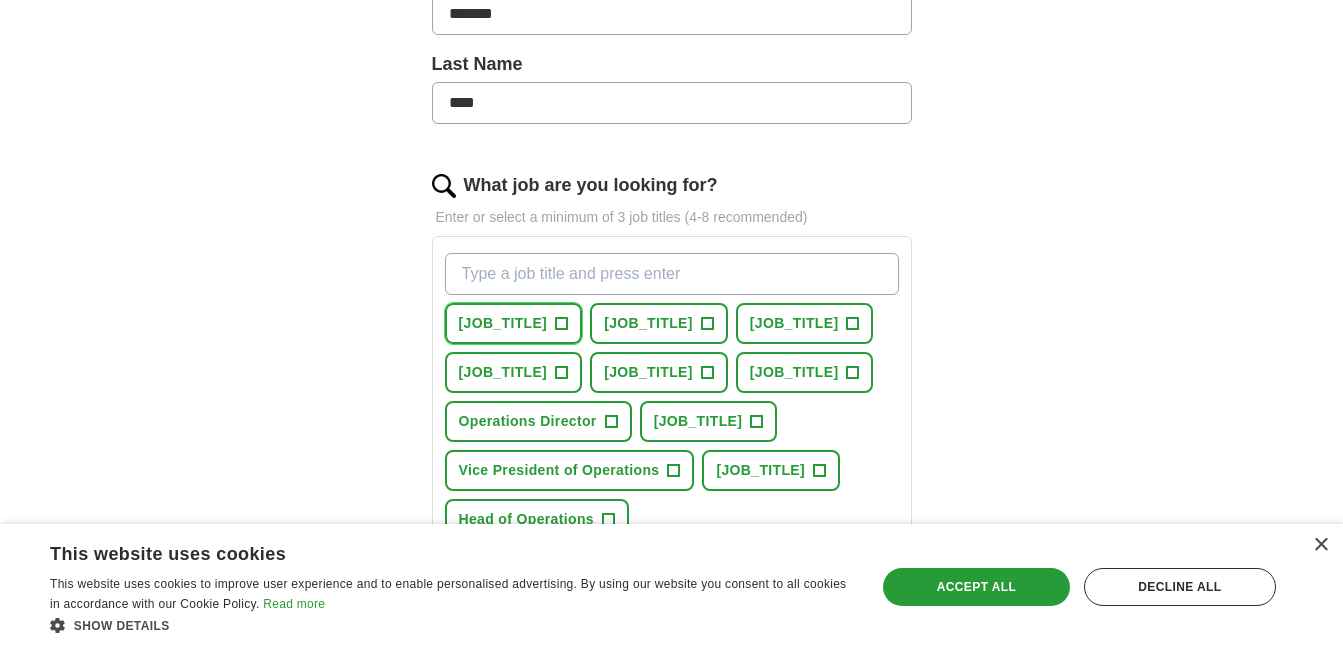 click on "+" at bounding box center [562, 324] 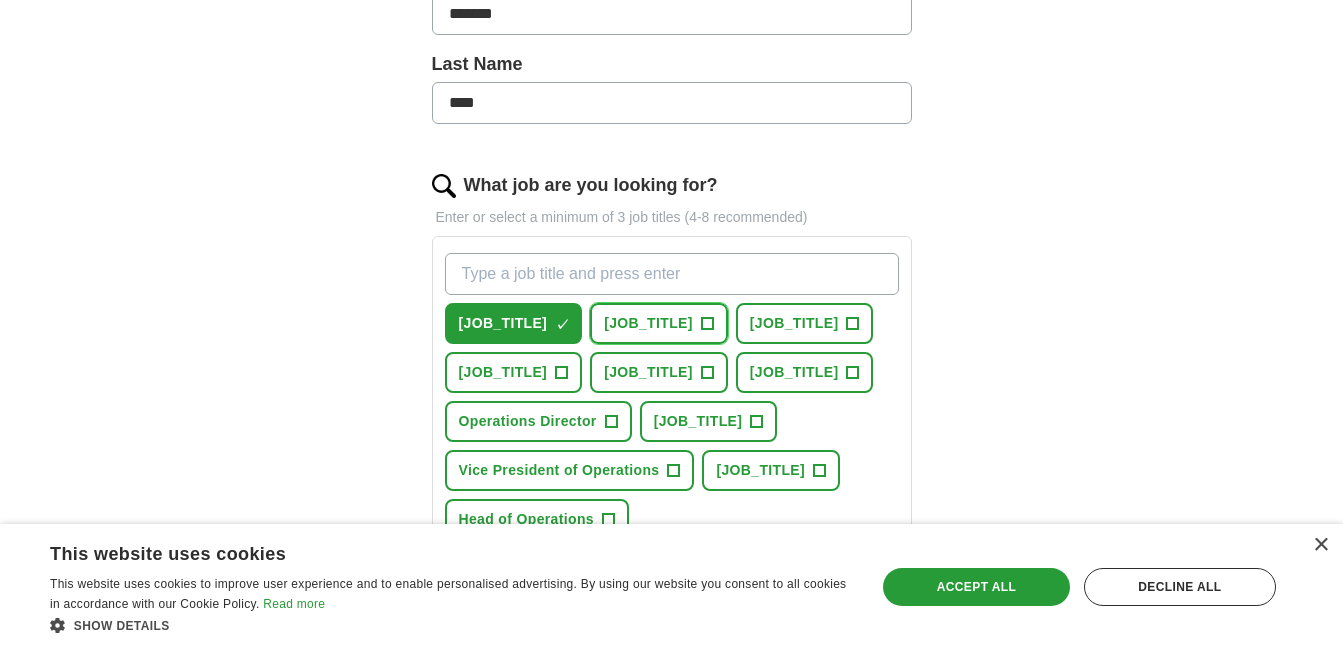 click on "+" at bounding box center [707, 324] 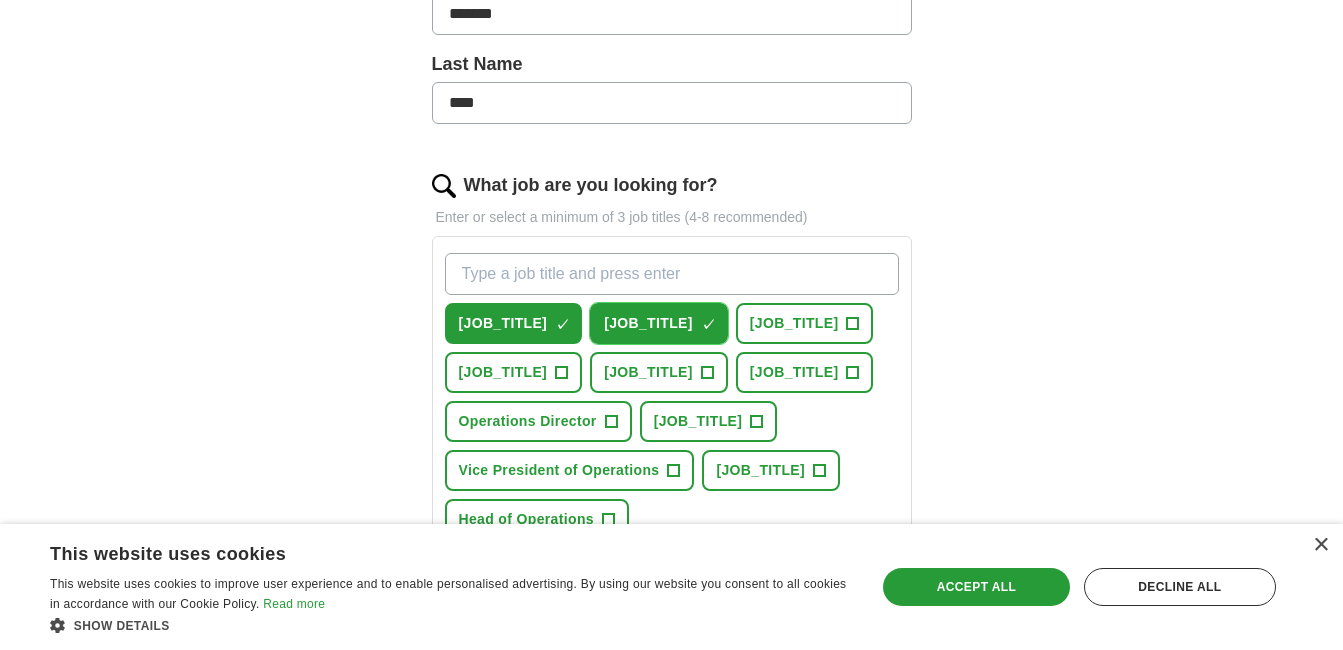 scroll, scrollTop: 600, scrollLeft: 0, axis: vertical 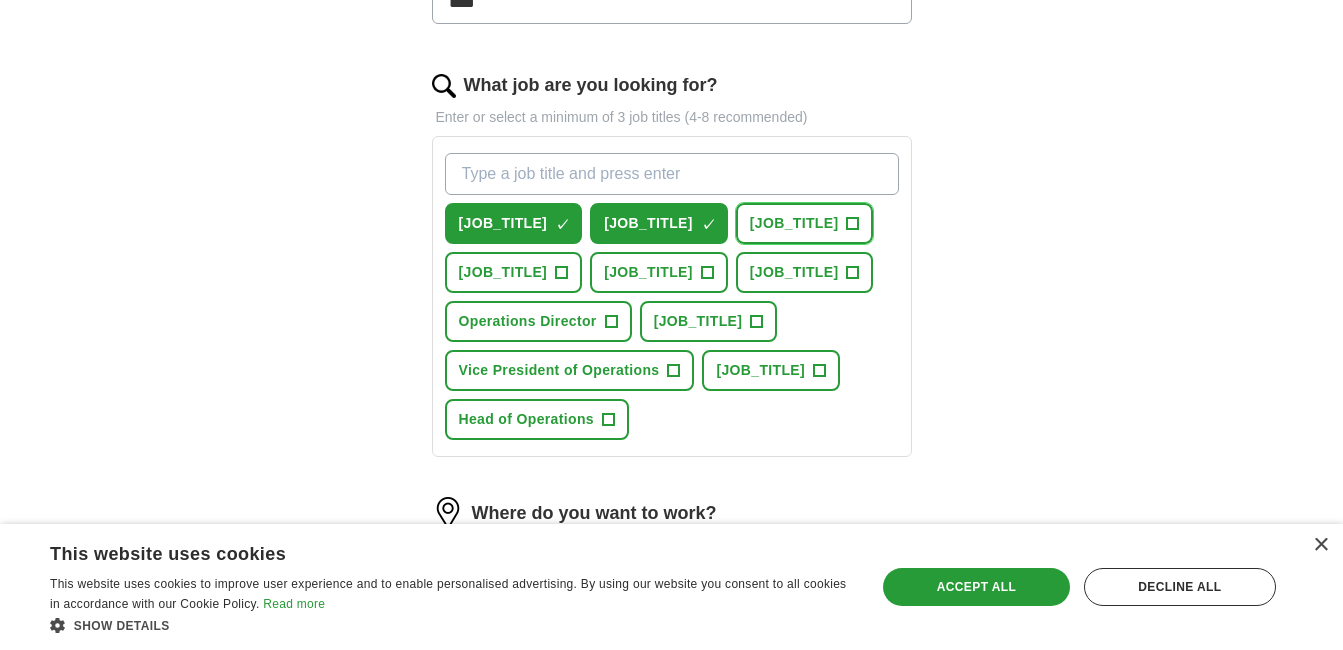 click on "[JOB_TITLE]" at bounding box center (805, 223) 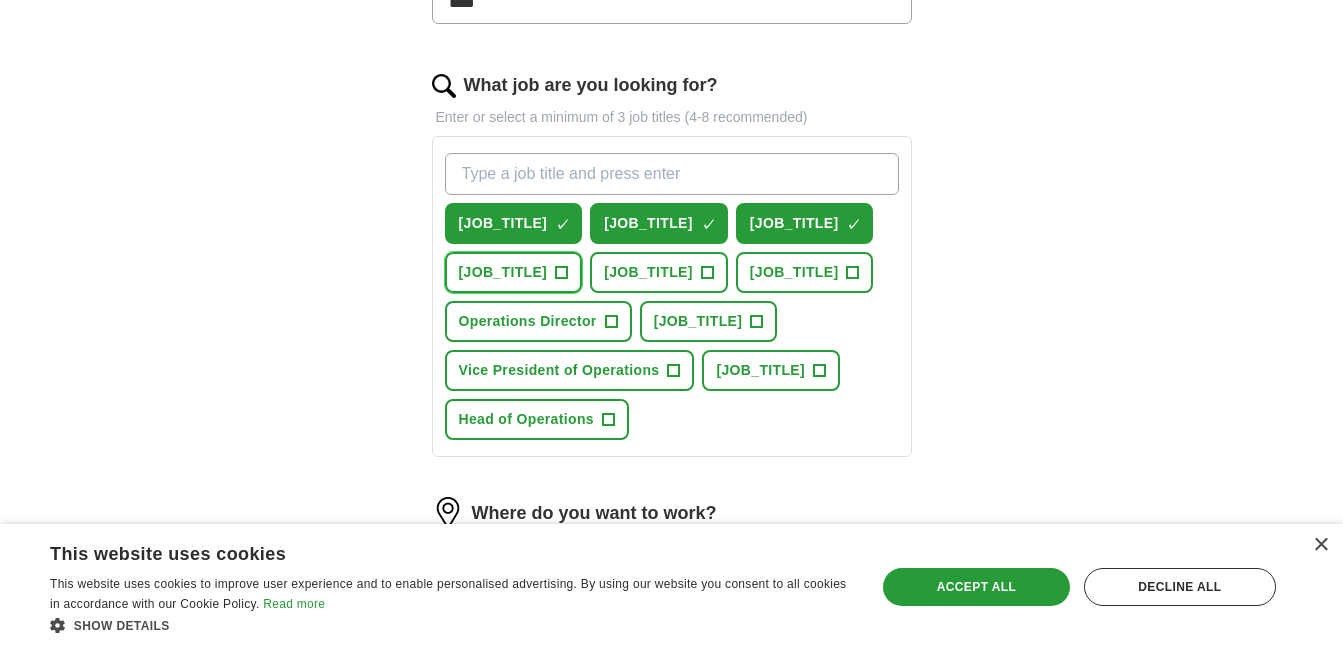 click on "+" at bounding box center (562, 273) 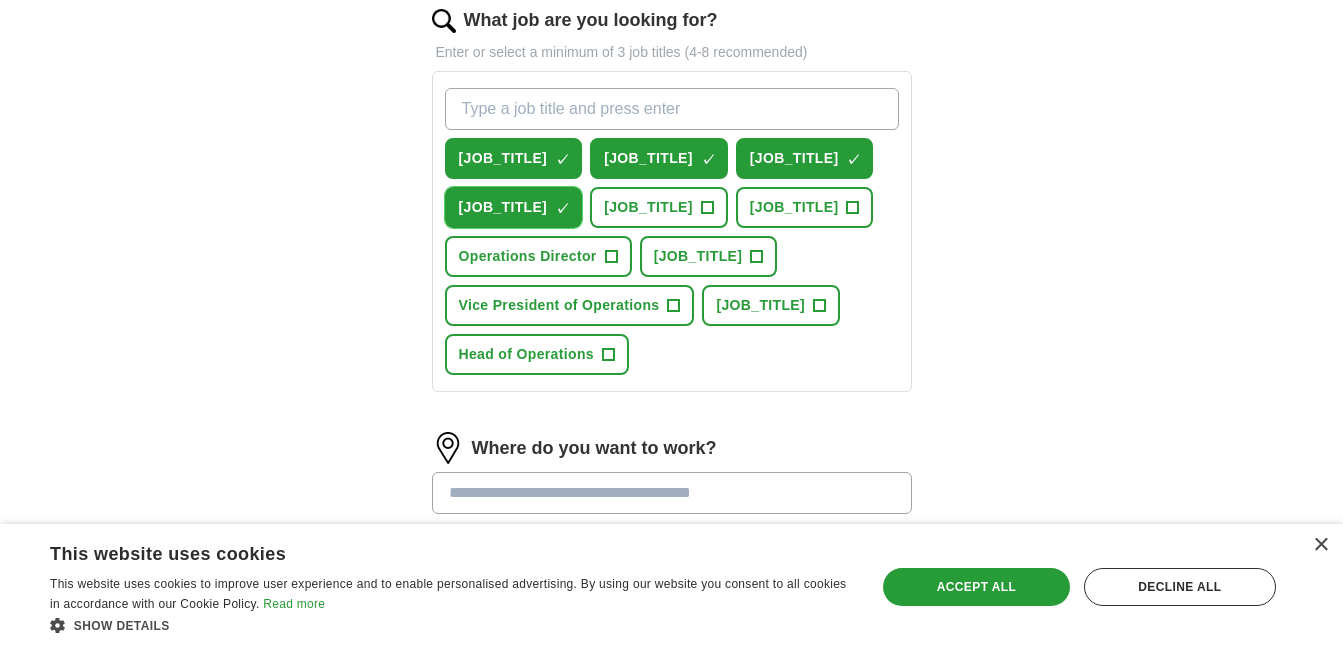 scroll, scrollTop: 700, scrollLeft: 0, axis: vertical 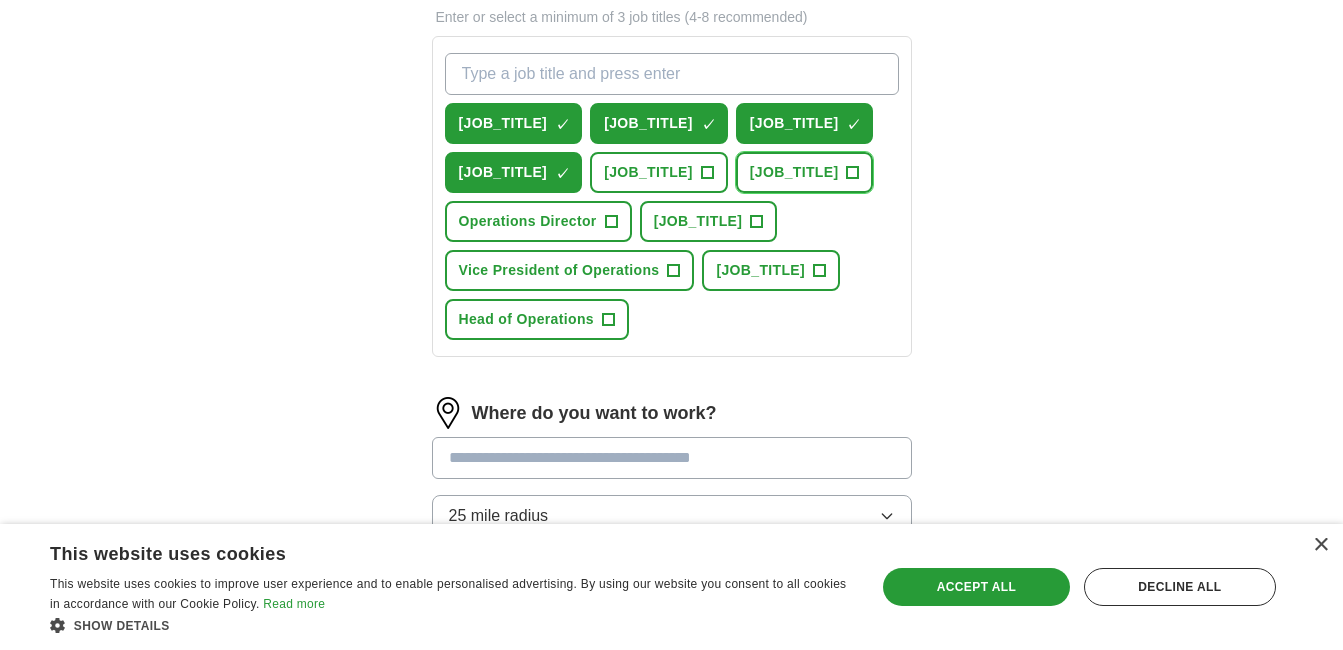 click on "[JOB_TITLE]" at bounding box center (805, 172) 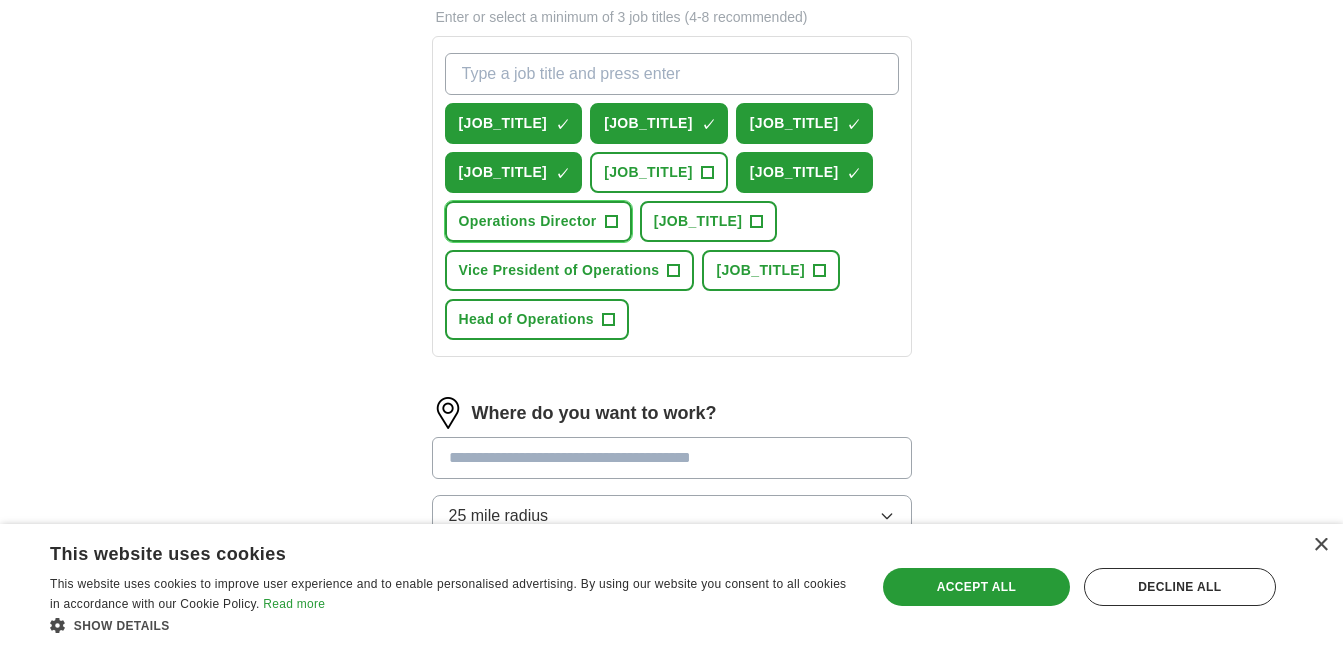 click on "+" at bounding box center [611, 222] 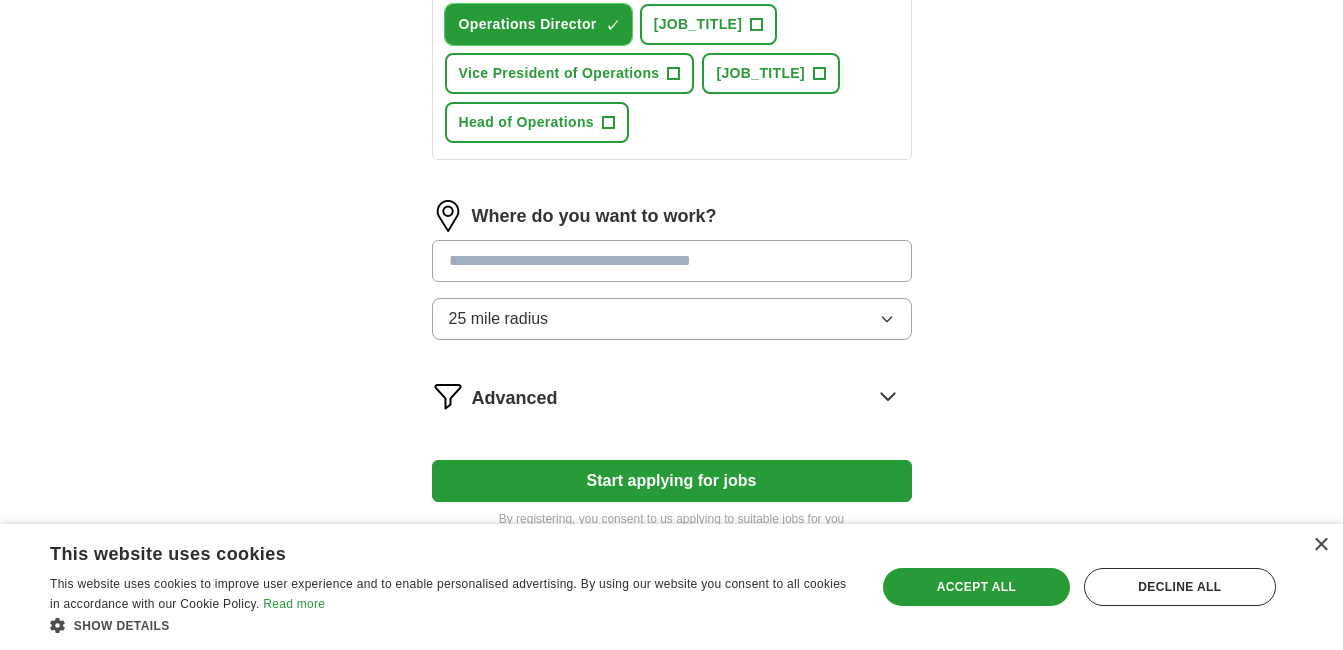 scroll, scrollTop: 900, scrollLeft: 0, axis: vertical 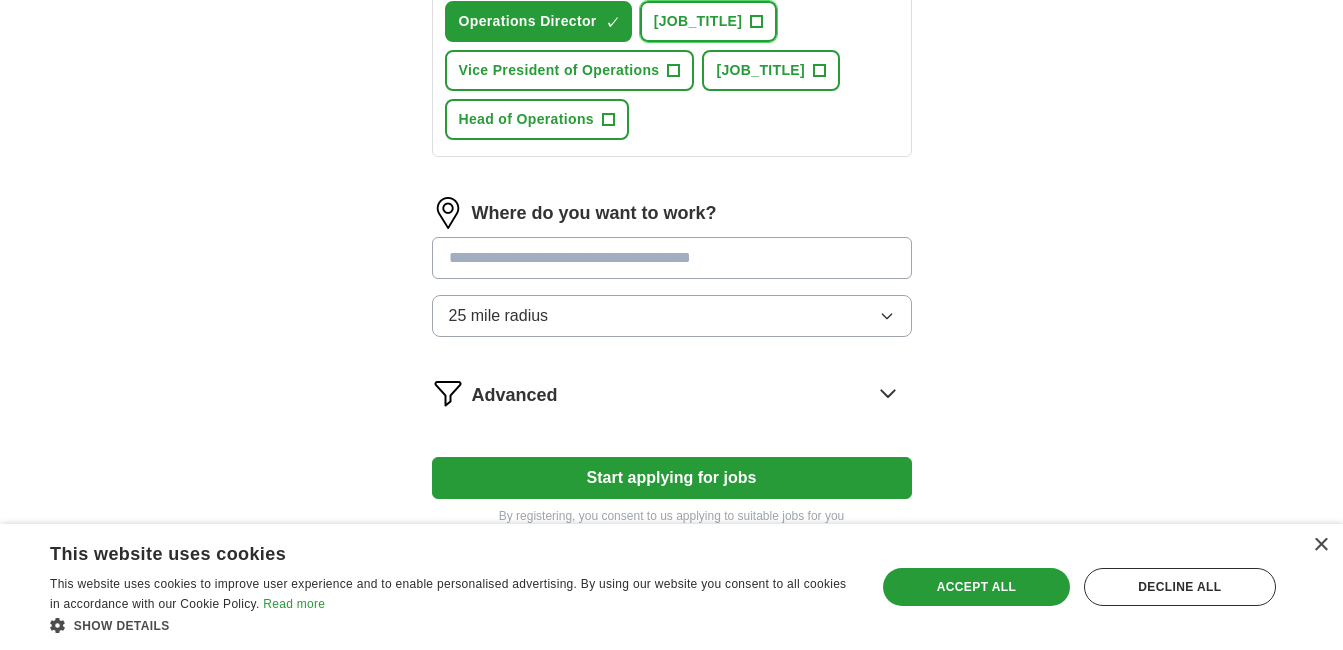click on "+" at bounding box center [757, 22] 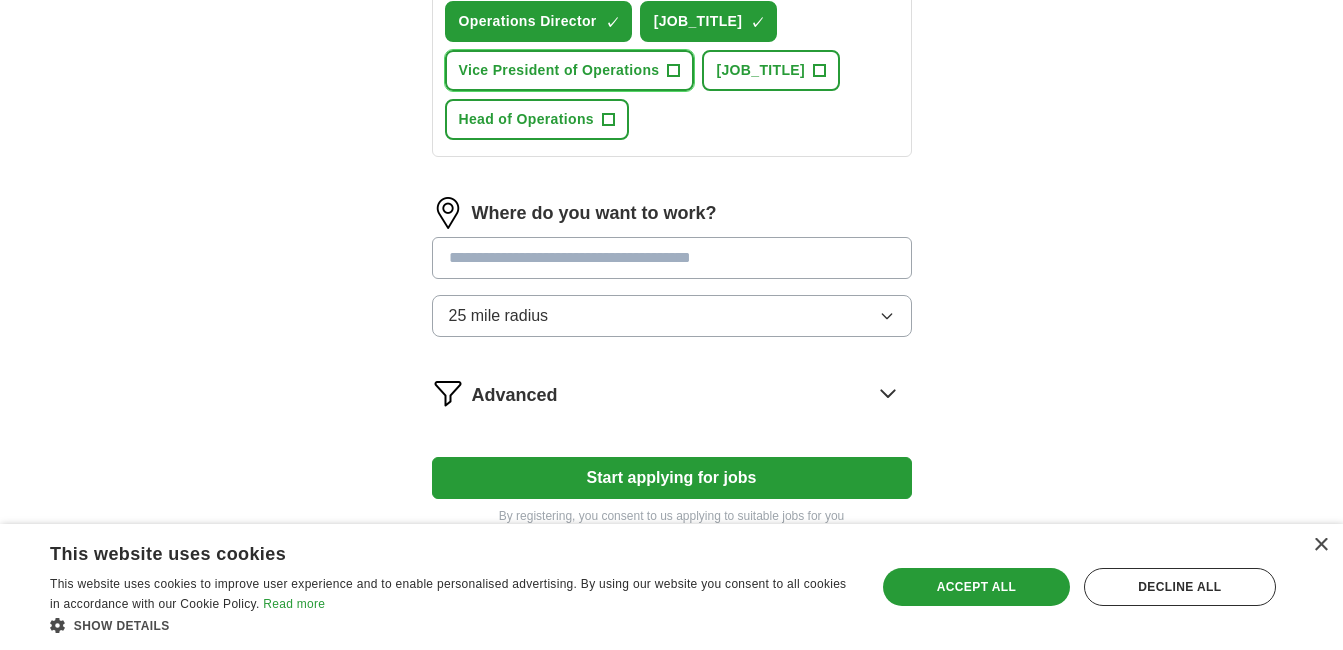 click on "+" at bounding box center (674, 71) 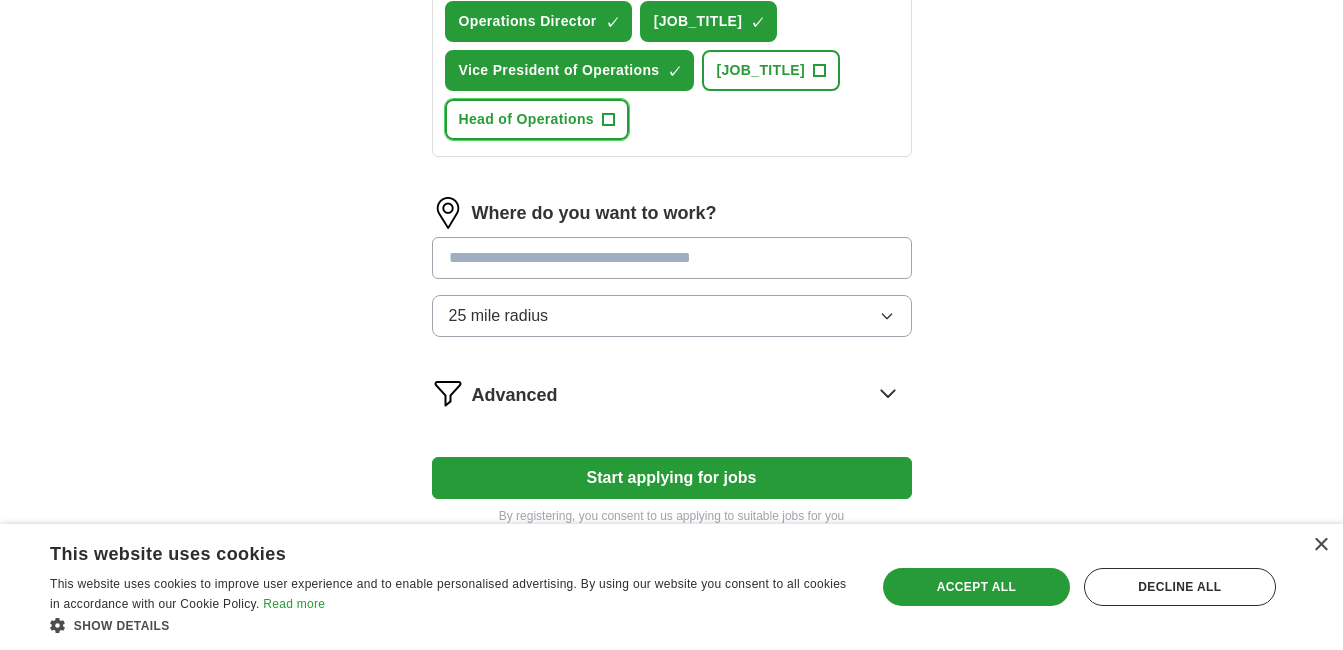 click on "+" at bounding box center [608, 120] 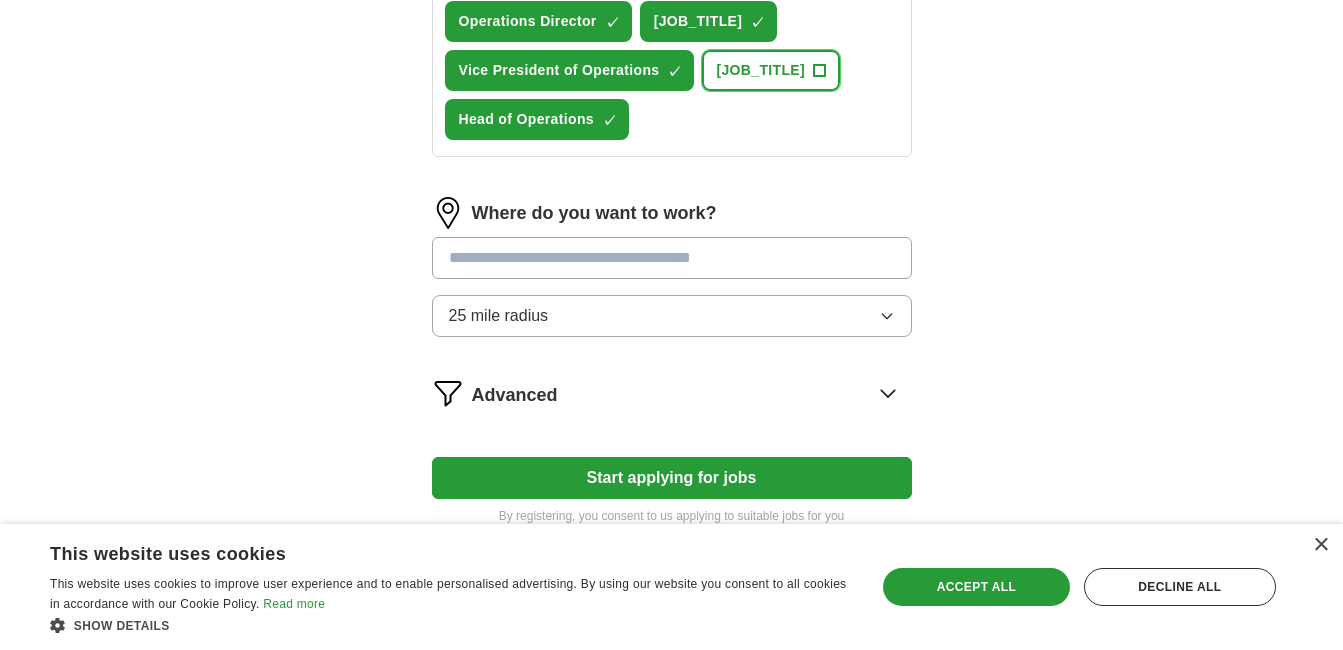 click on "+" at bounding box center [820, 71] 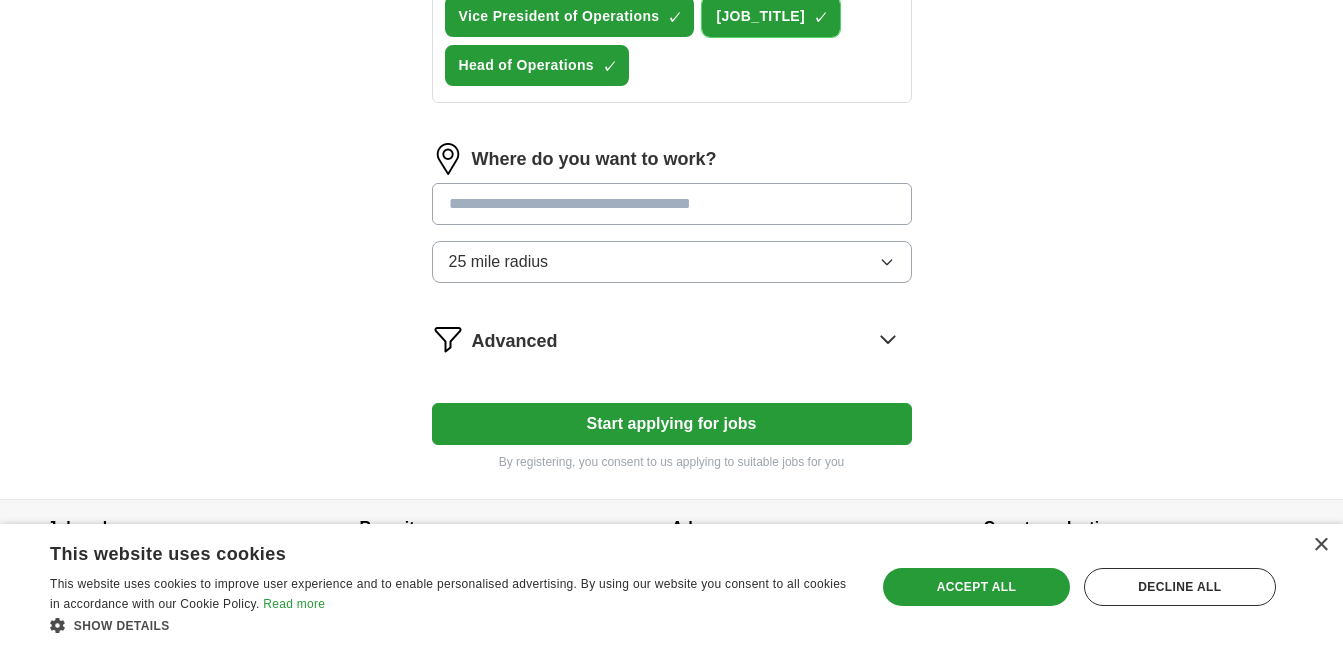 scroll, scrollTop: 1100, scrollLeft: 0, axis: vertical 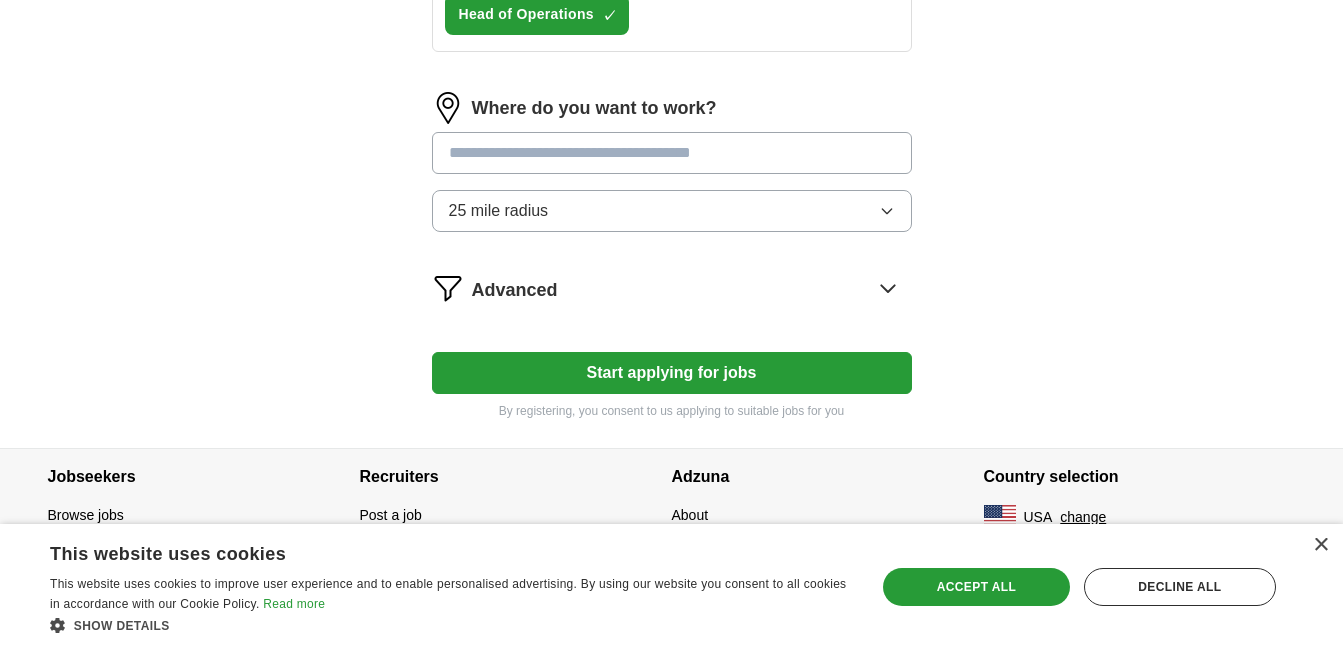 click at bounding box center (672, 153) 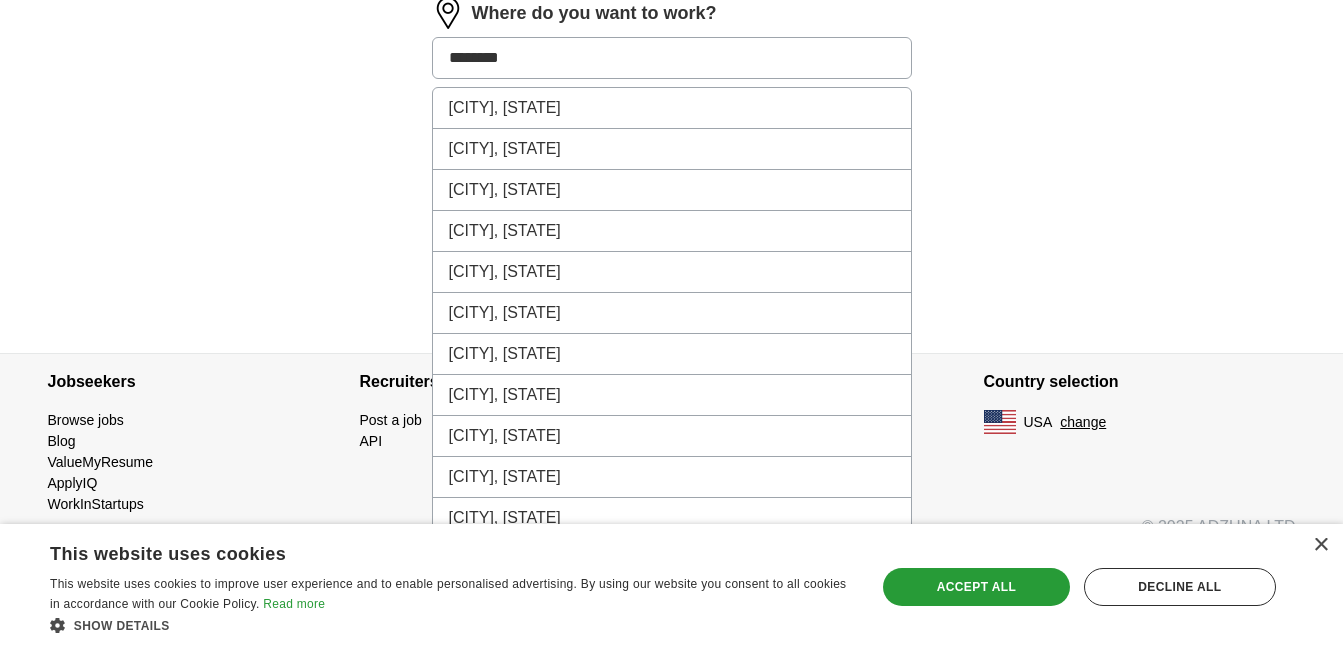type on "[MASKED_DATA]" 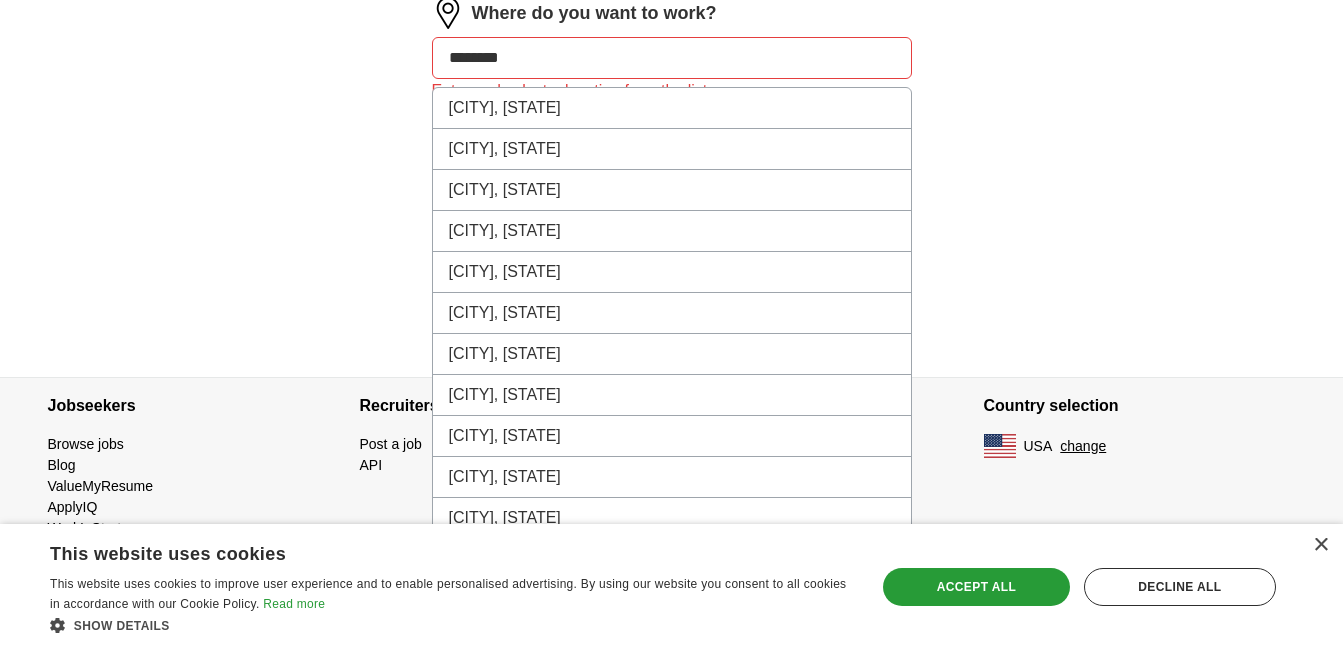 click on "ApplyIQ Let ApplyIQ do the hard work of searching and applying for jobs. Just tell us what you're looking for, and we'll do the rest. Select a resume [RESUME_FILE] [DATE], [TIME] Upload a different resume By uploading your resume you agree to our T&Cs and Privacy Notice. First Name ******* Last Name **** What job are you looking for? Enter or select a minimum of 3 job titles (4-8 recommended) [JOB_TITLE] ✓ × [JOB_TITLE] ✓ × [JOB_TITLE] ✓ × [JOB_TITLE] ✓ × [JOB_TITLE] + [JOB_TITLE] ✓ × [JOB_TITLE] ✓ × [JOB_TITLE] ✓ × [JOB_TITLE] ✓ × [JOB_TITLE] ✓ × [JOB_TITLE] ✓ × [JOB_TITLE] ✓ × [JOB_TITLE] ✓ × [JOB_TITLE] ✓ × [LOCATION], [STATE] [LOCATION], [STATE]" at bounding box center (672, -331) 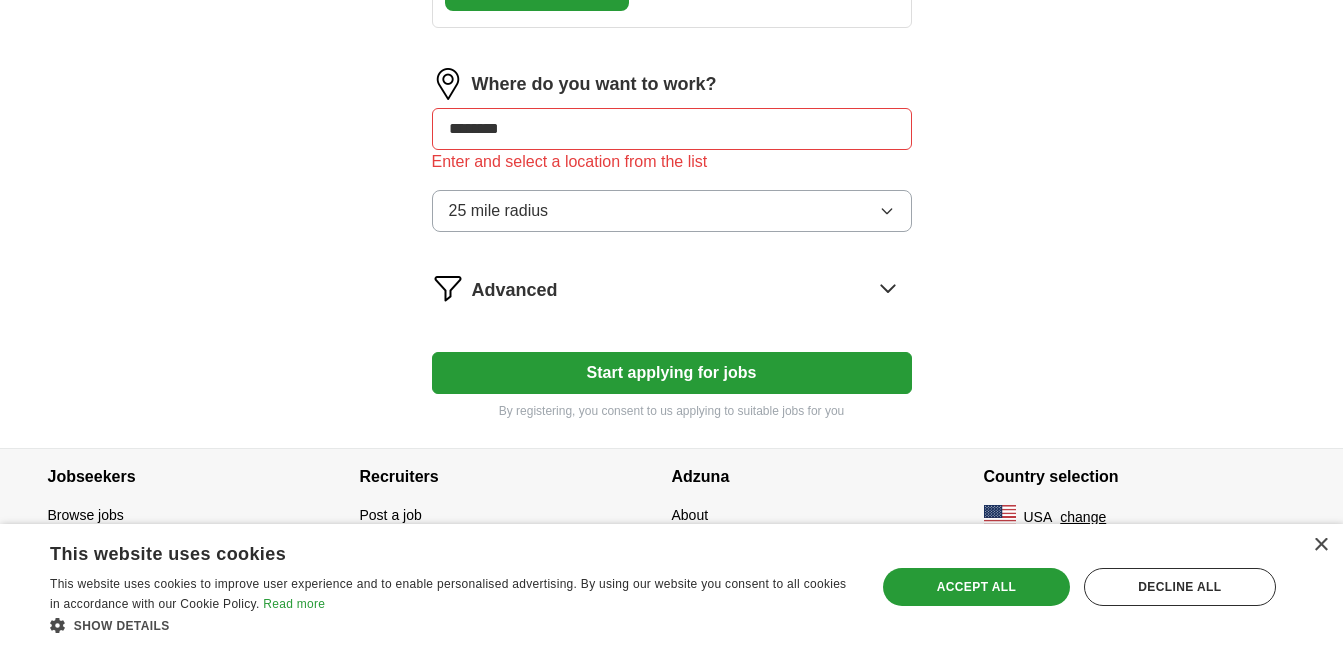 click on "[MASKED_DATA]" at bounding box center [672, 129] 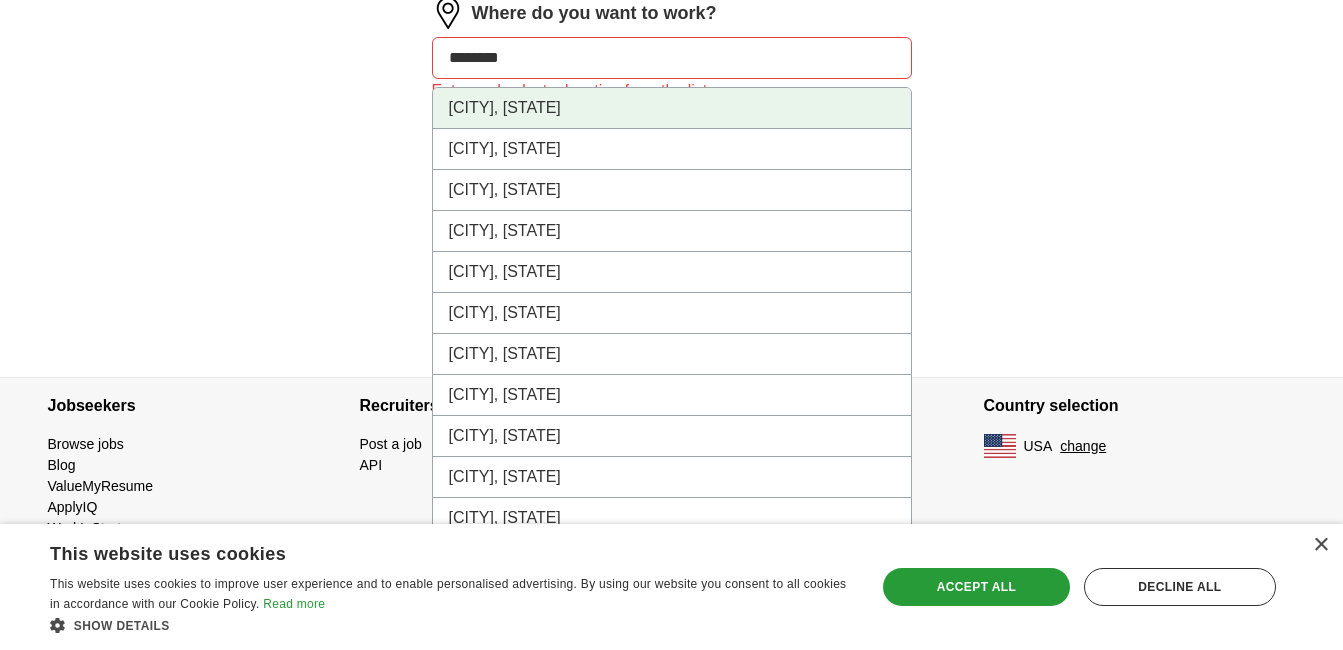 click on "[CITY], [STATE]" at bounding box center [672, 108] 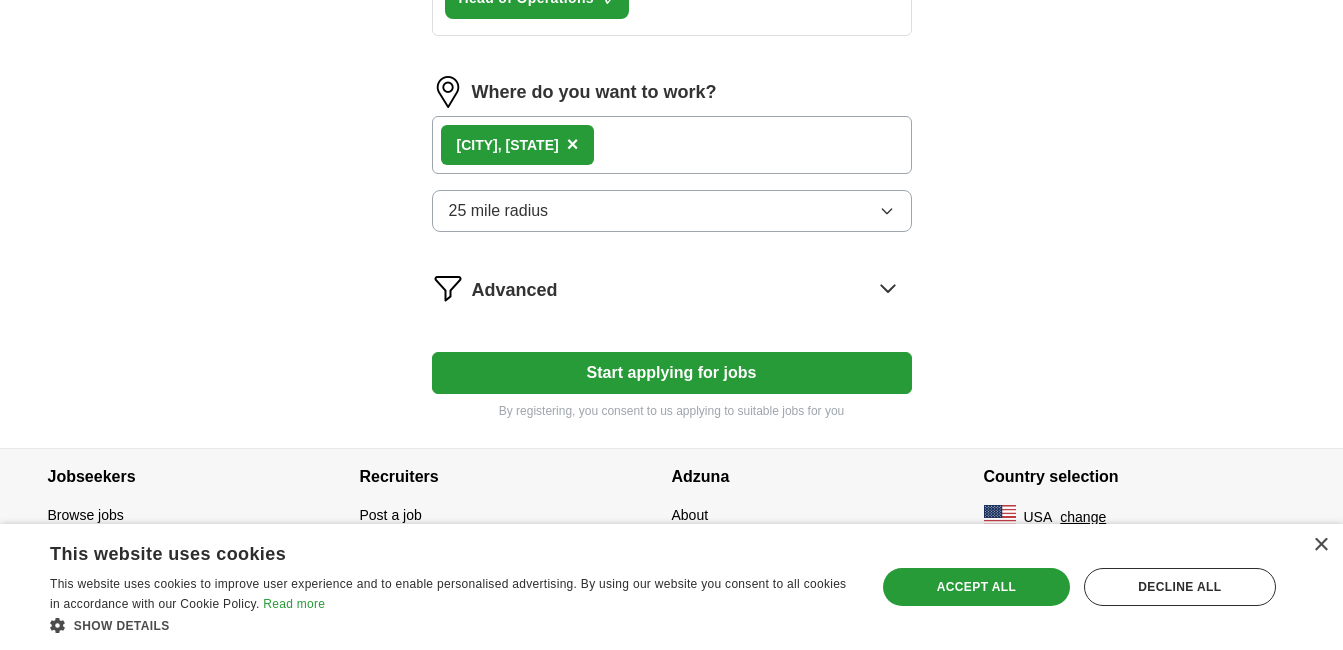 click on "25 mile radius" at bounding box center [672, 211] 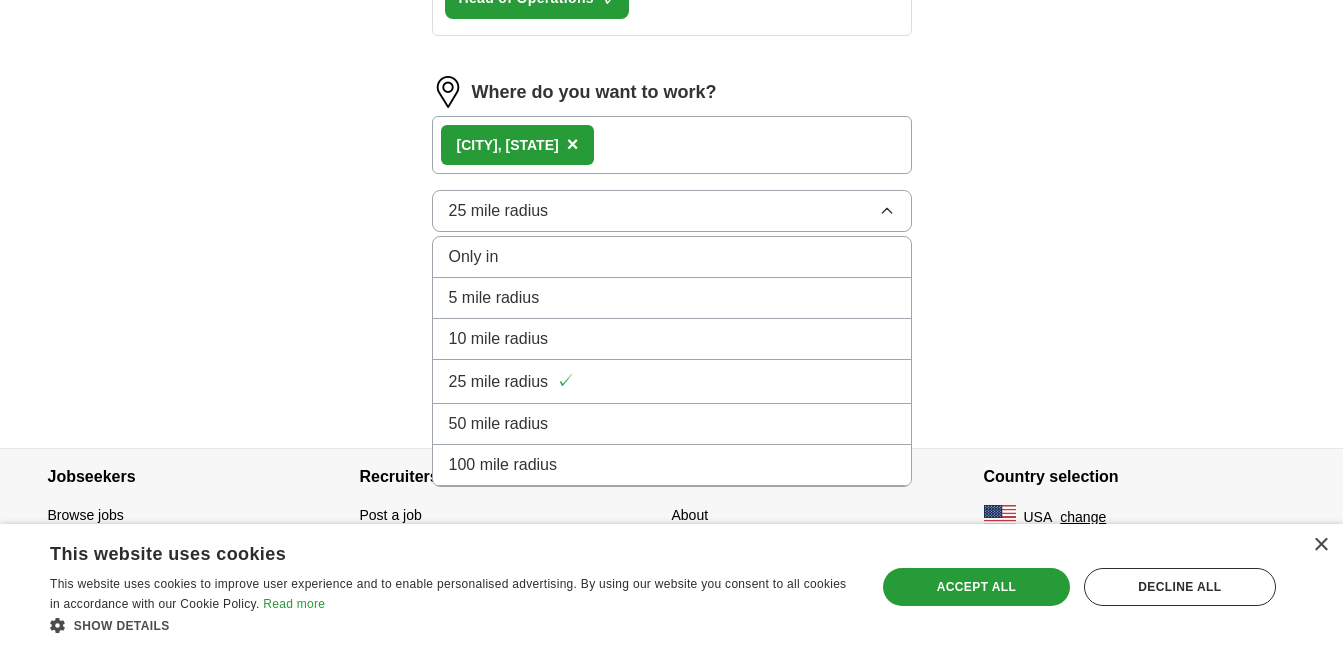 scroll, scrollTop: 1217, scrollLeft: 0, axis: vertical 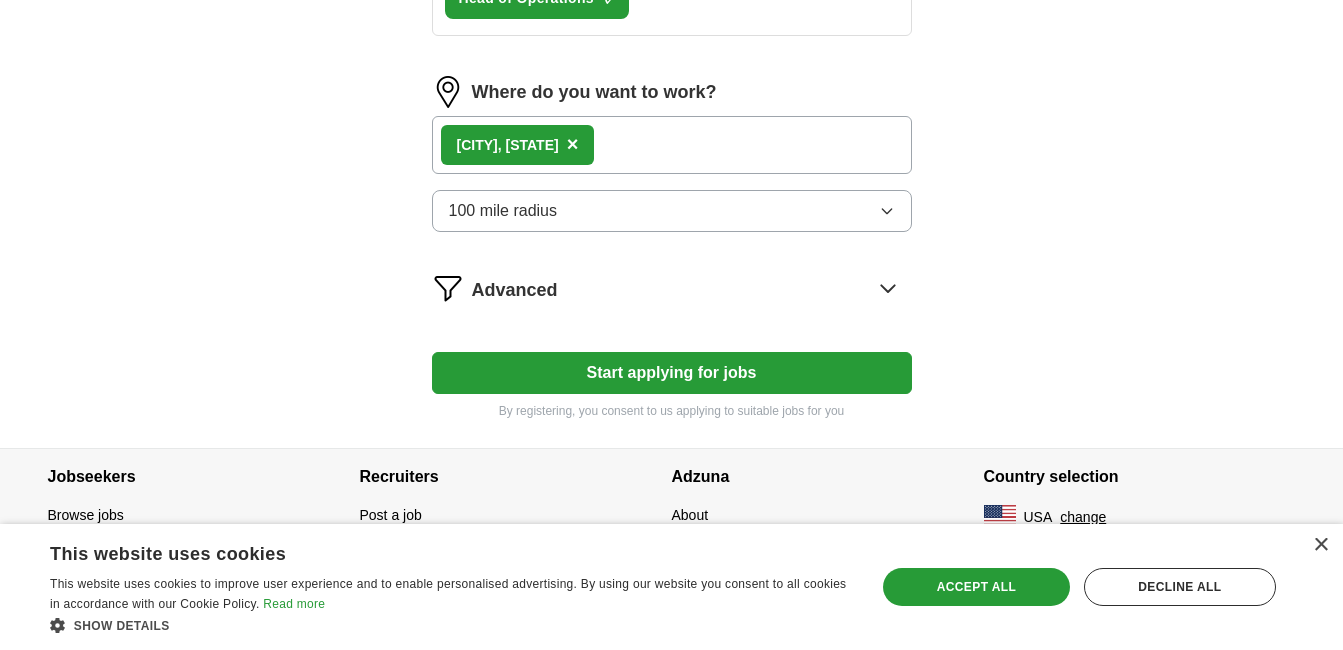 click on "Start applying for jobs" at bounding box center [672, 373] 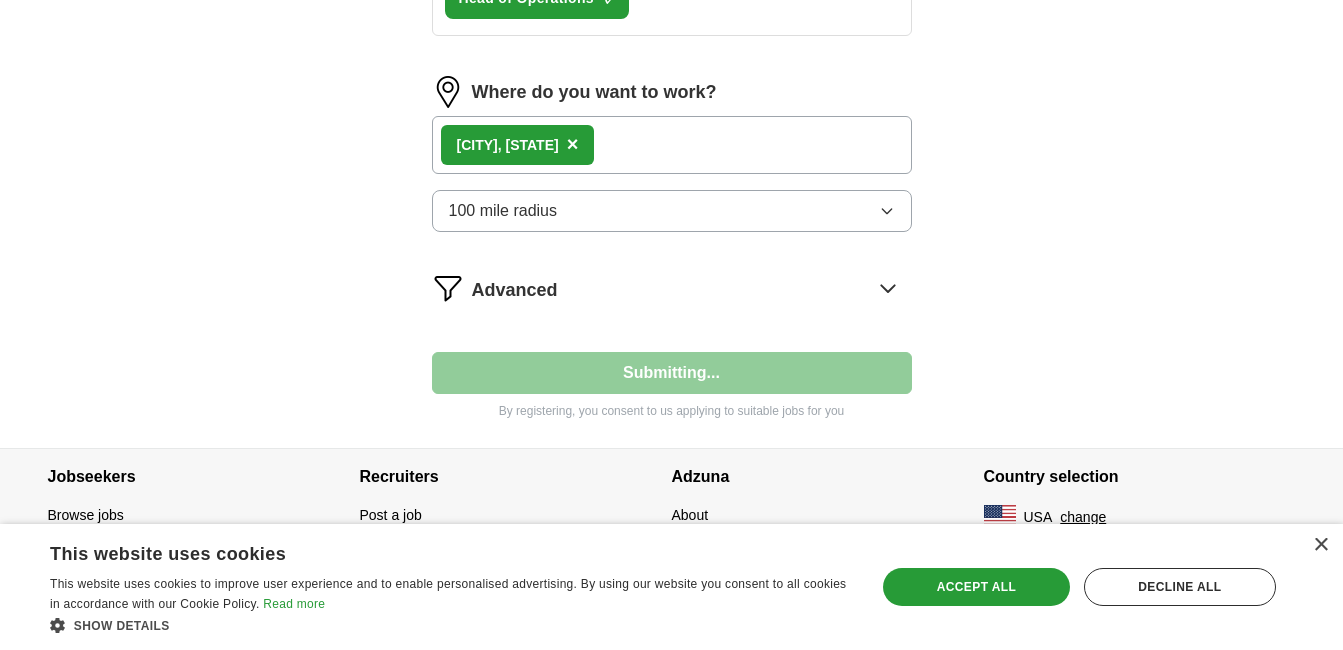select on "**" 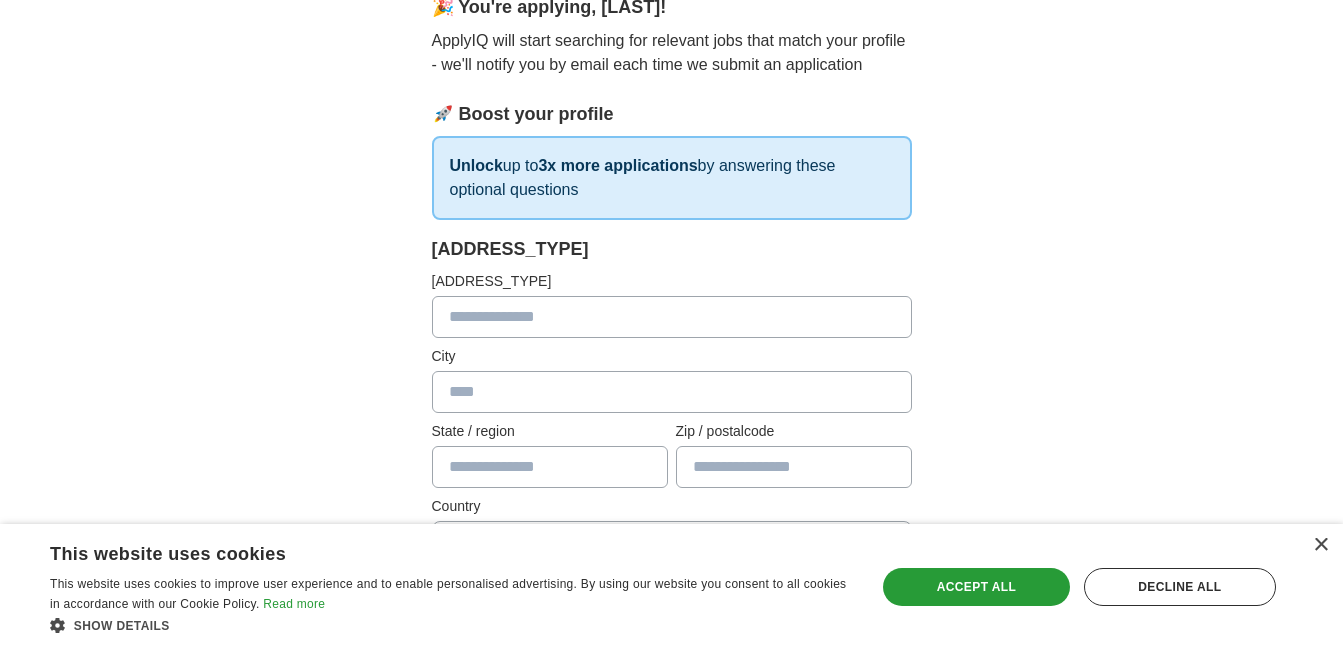 scroll, scrollTop: 200, scrollLeft: 0, axis: vertical 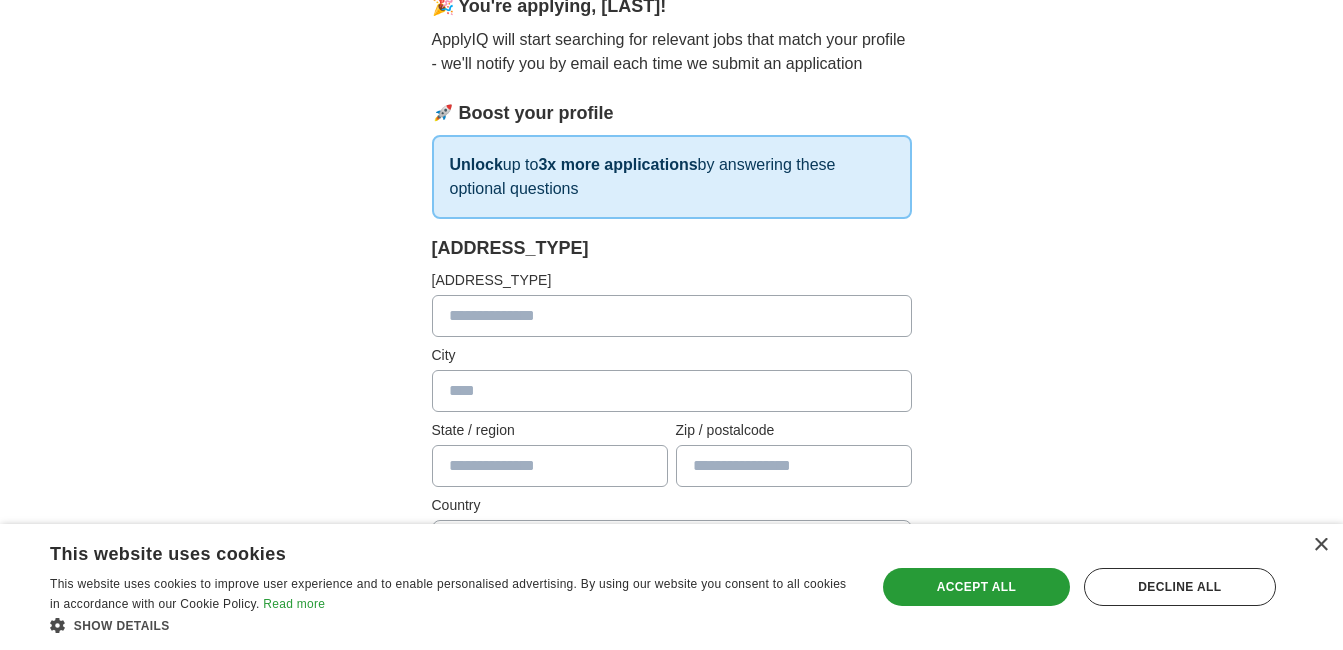 click at bounding box center [672, 316] 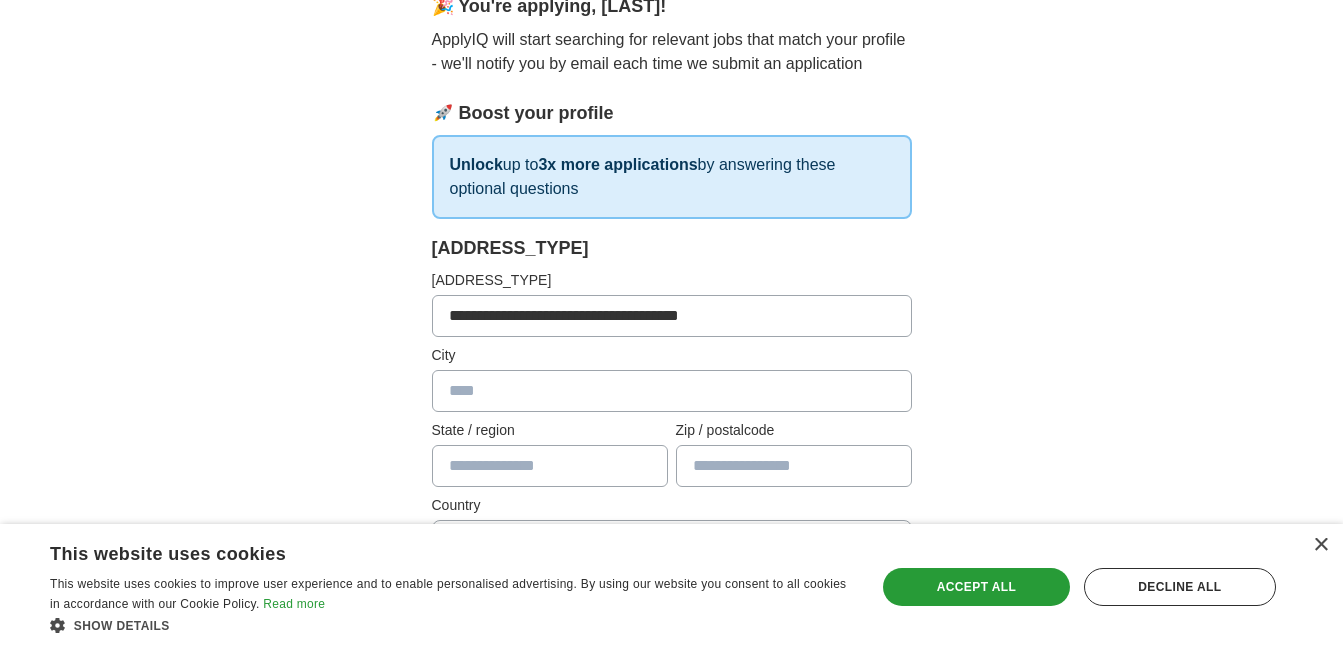 type on "[MASKED_DATA]" 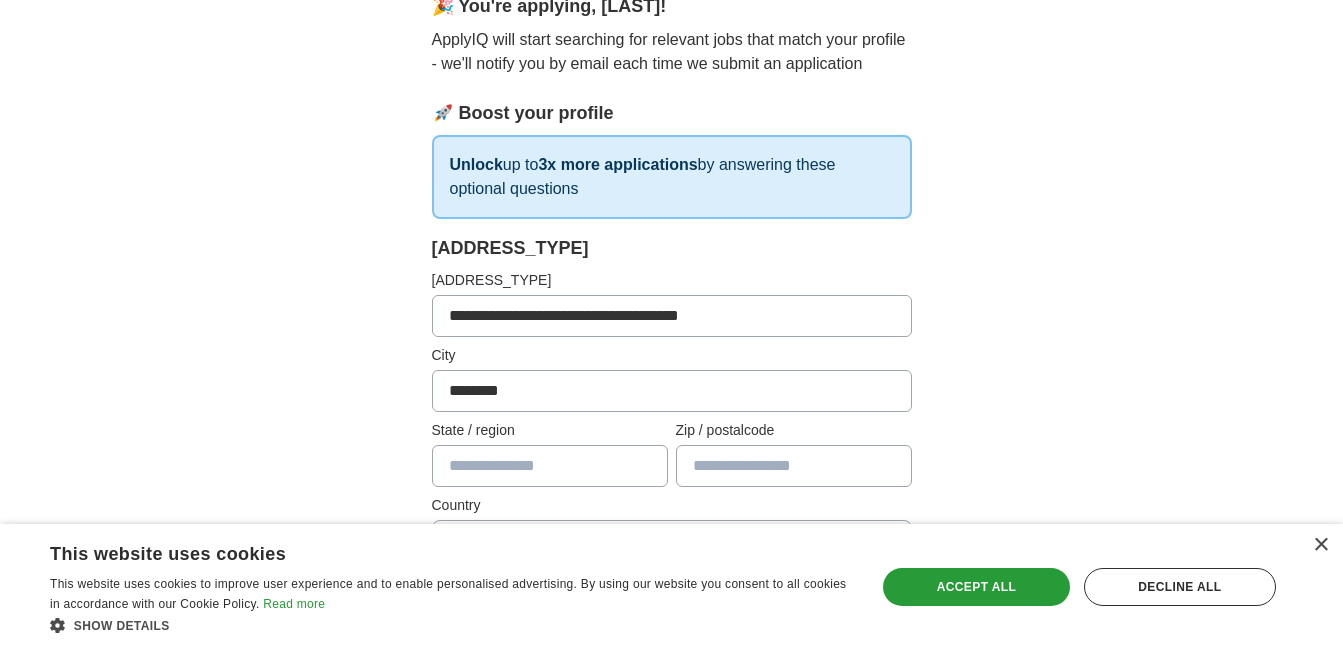 type on "**" 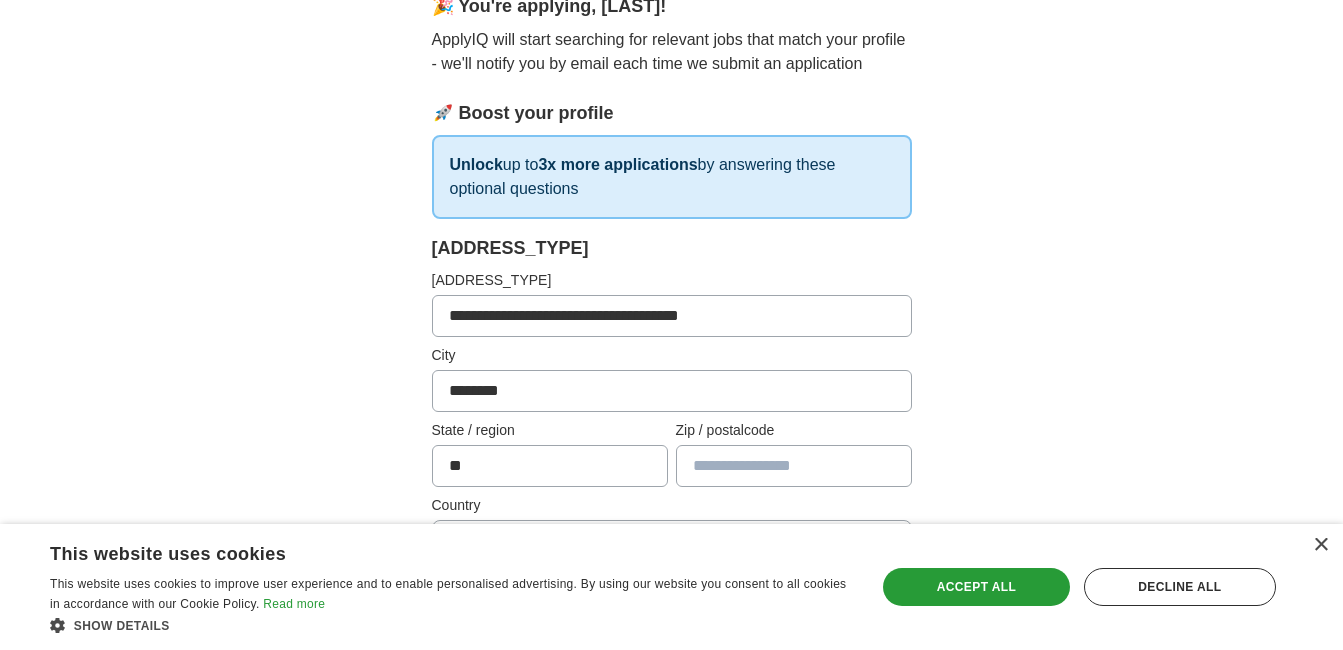 type on "*****" 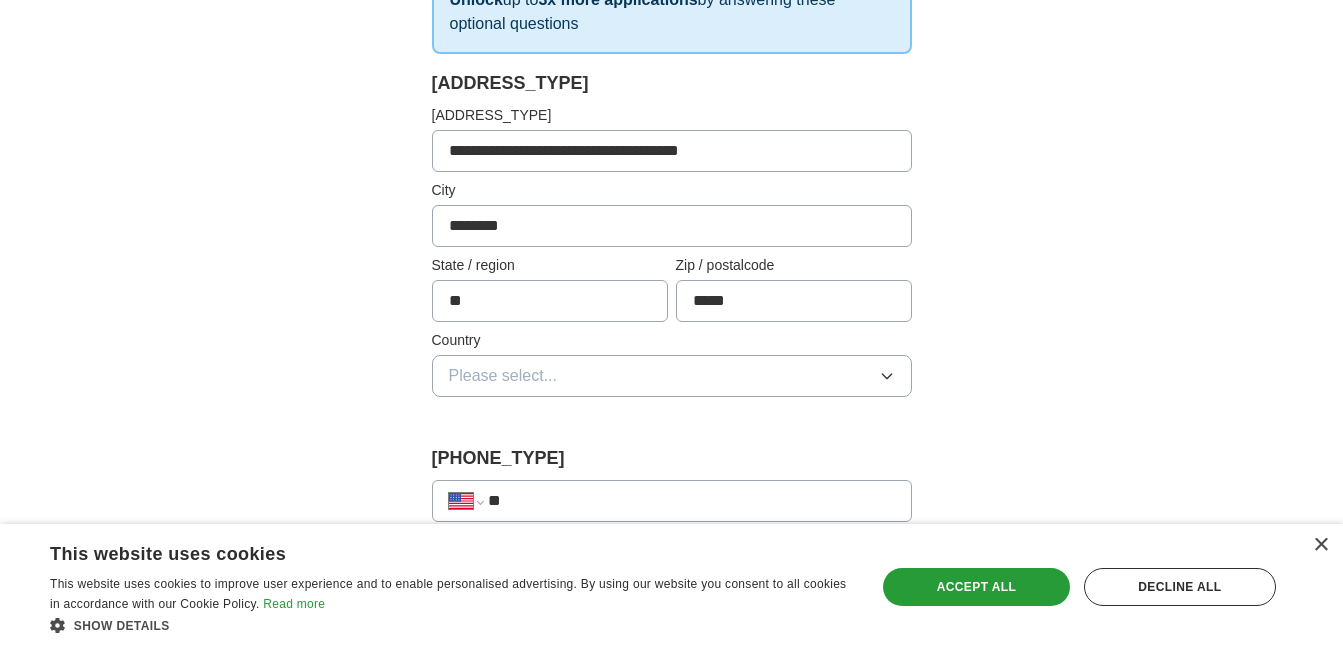 scroll, scrollTop: 400, scrollLeft: 0, axis: vertical 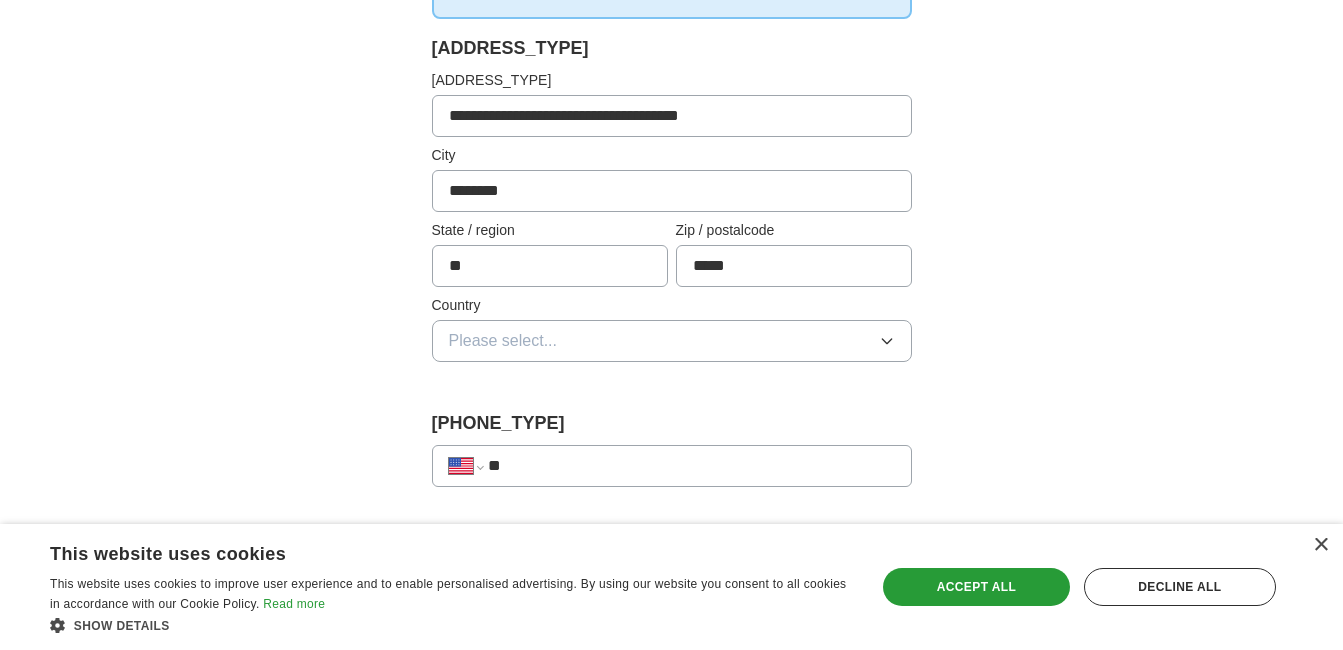 click on "Please select..." at bounding box center [503, 341] 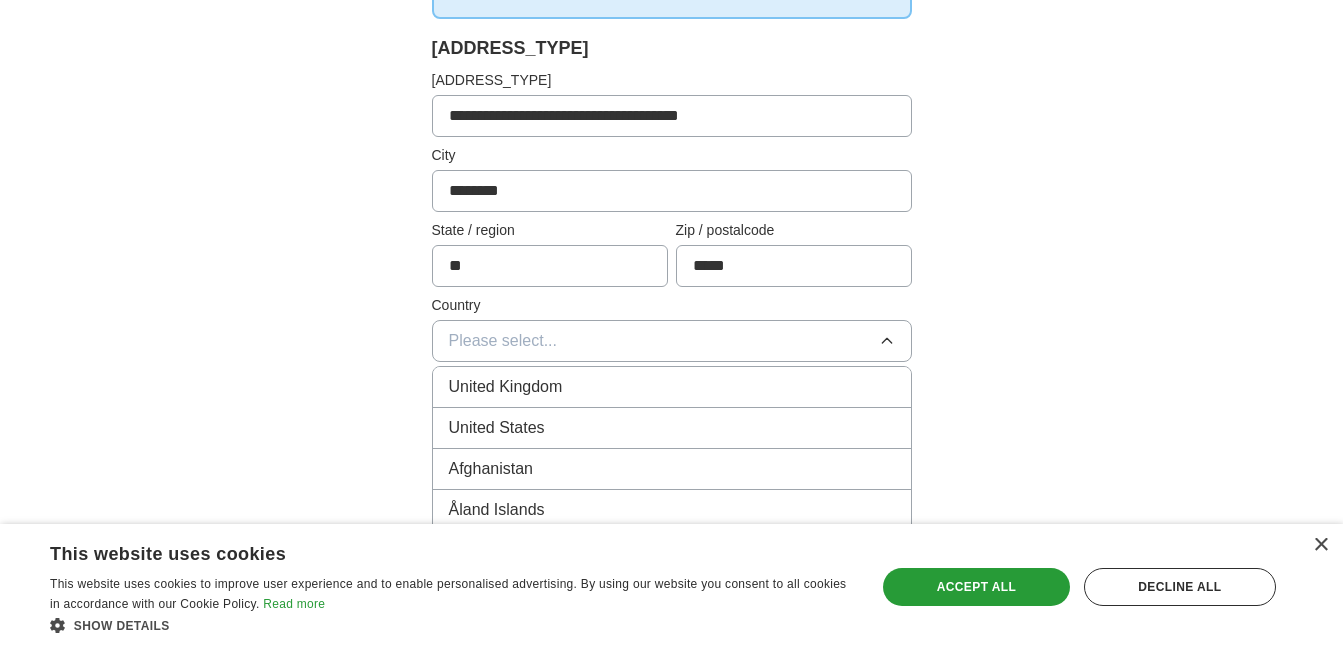 click on "United Kingdom" at bounding box center [506, 387] 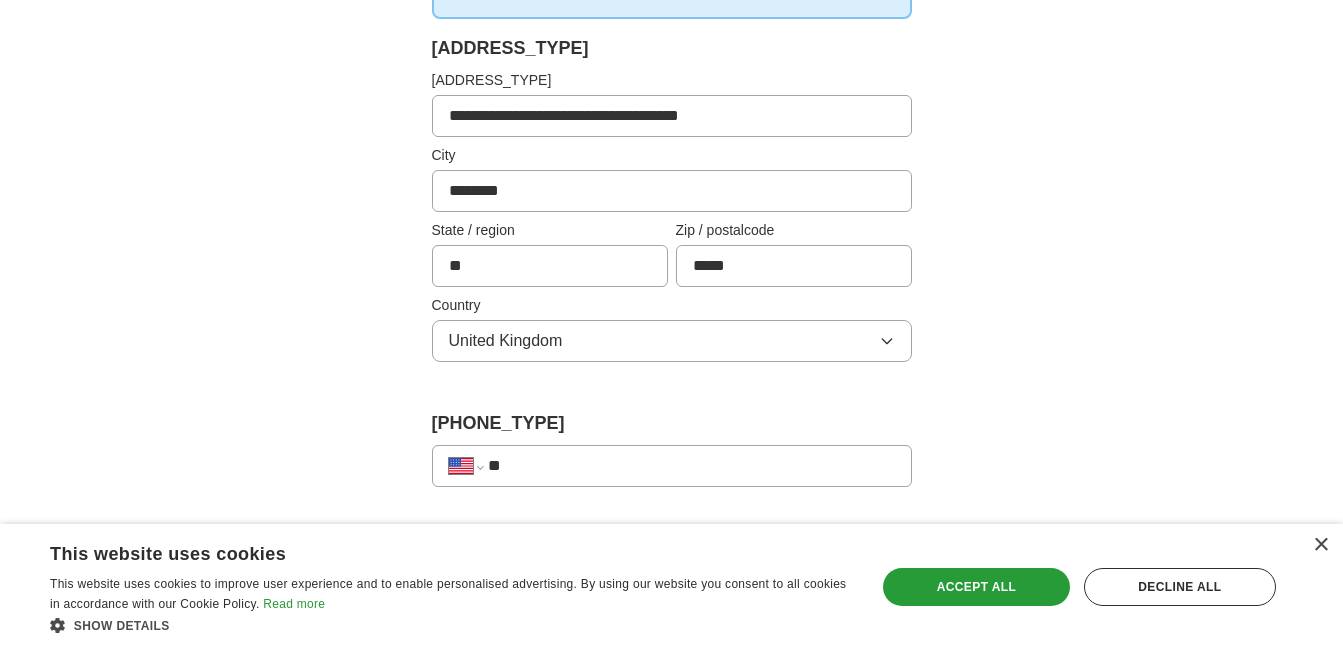 click on "United Kingdom" at bounding box center (672, 341) 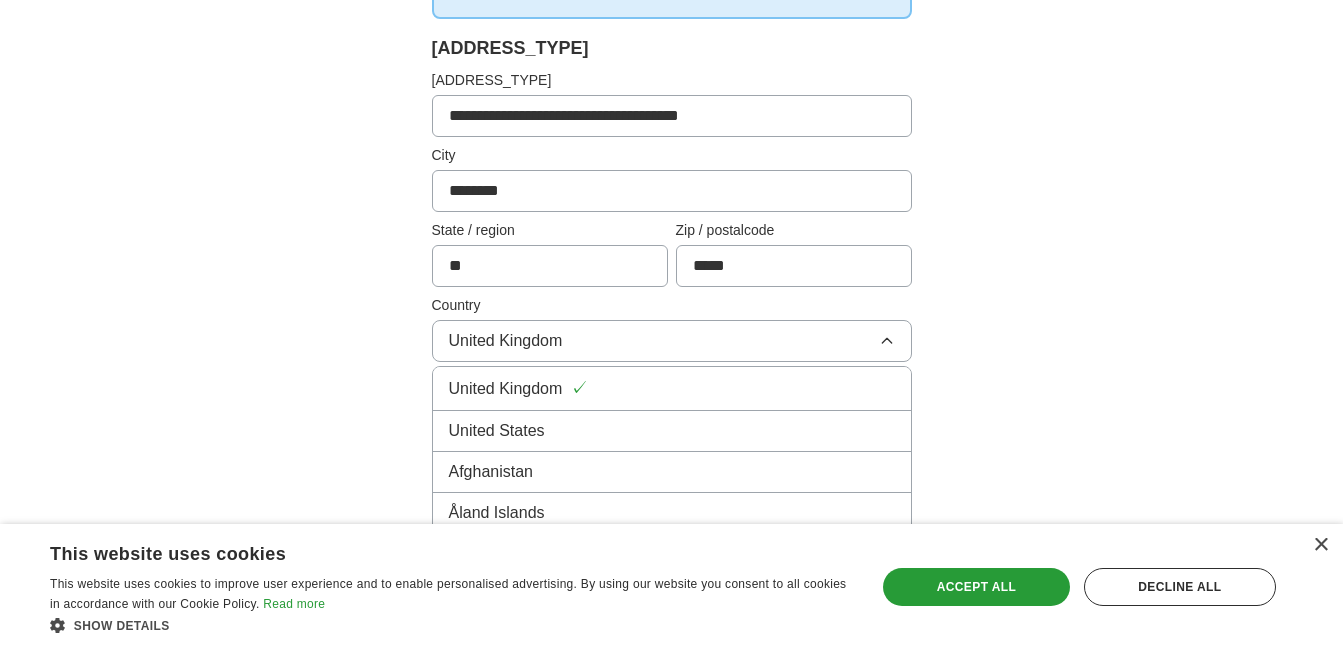 click on "United States" at bounding box center [497, 431] 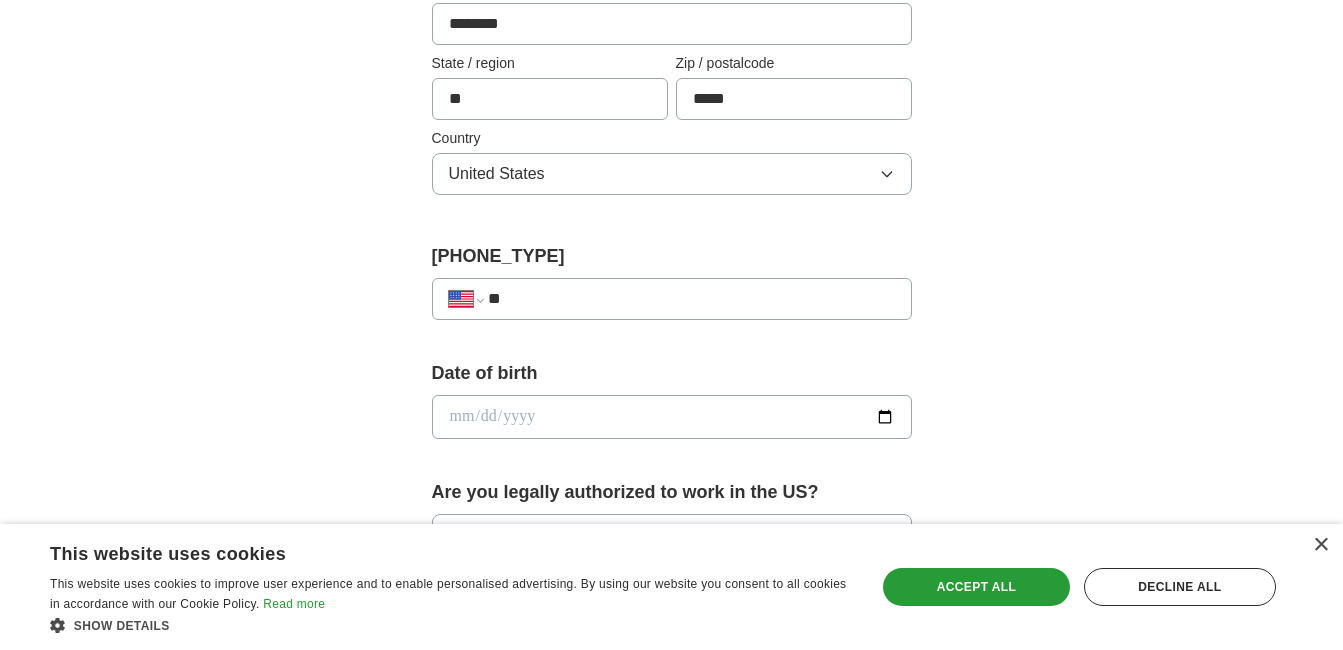 scroll, scrollTop: 600, scrollLeft: 0, axis: vertical 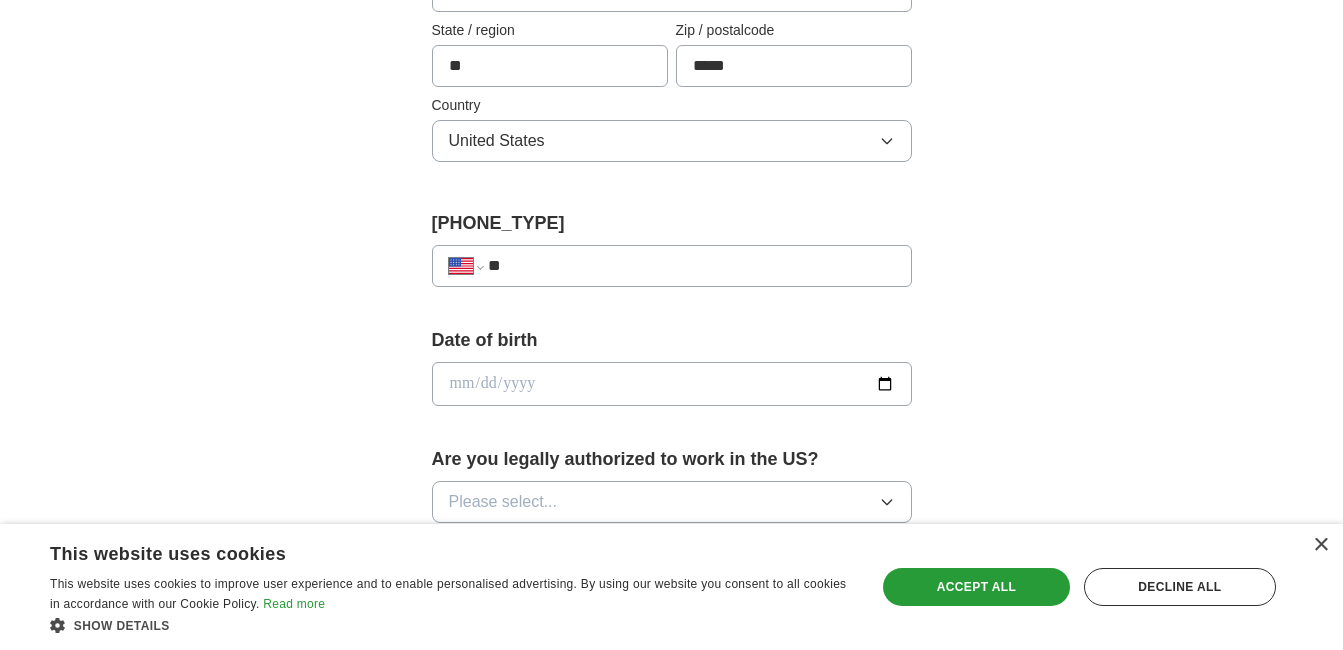 click on "**" at bounding box center (691, 266) 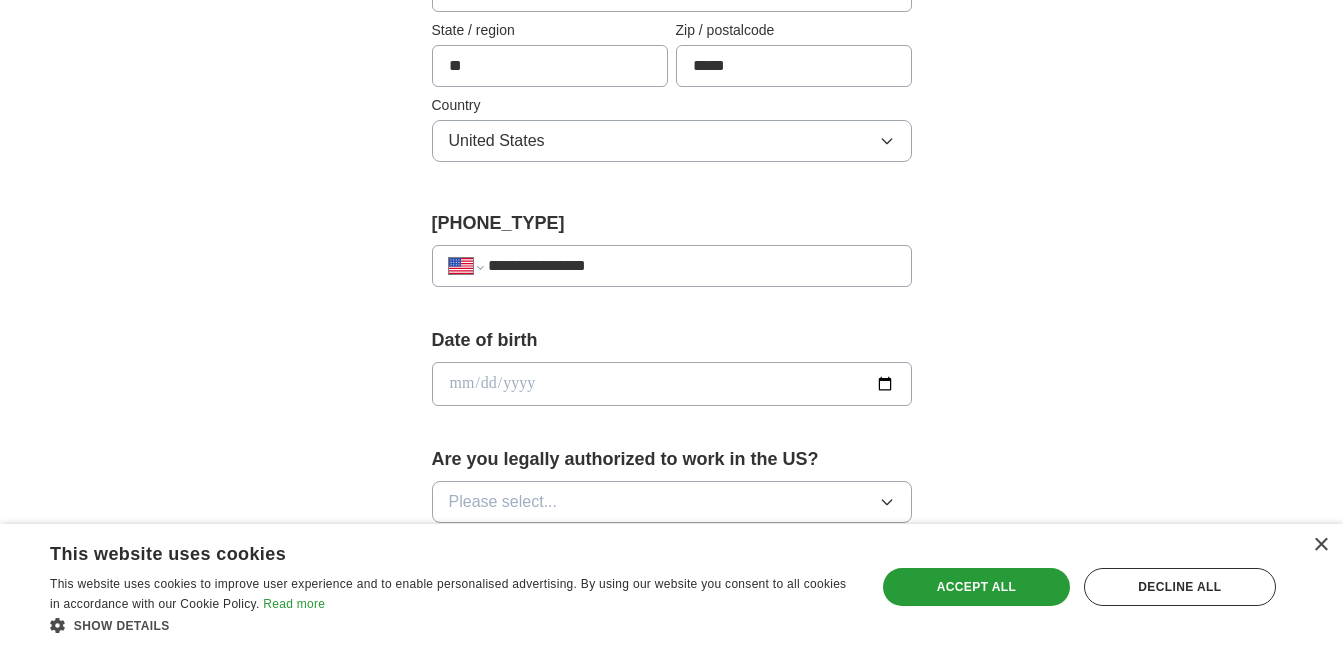 click on "[MASKED_DATA]" at bounding box center (691, 266) 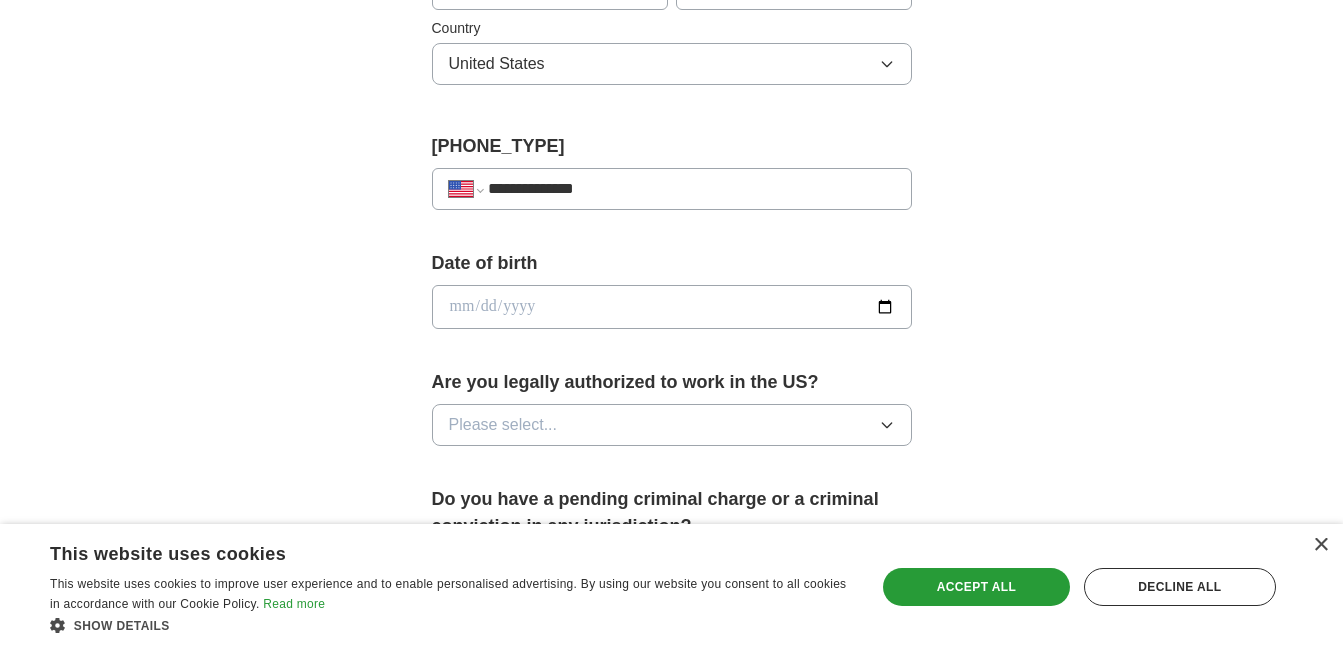 scroll, scrollTop: 700, scrollLeft: 0, axis: vertical 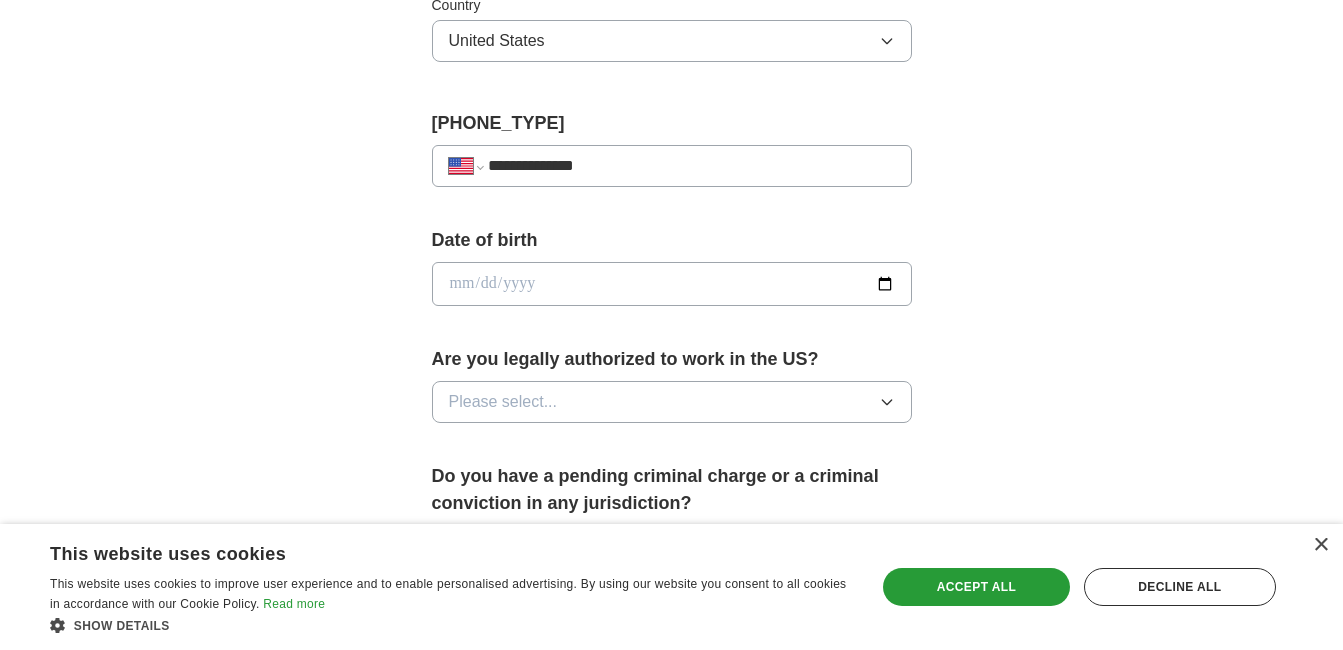 click at bounding box center [672, 284] 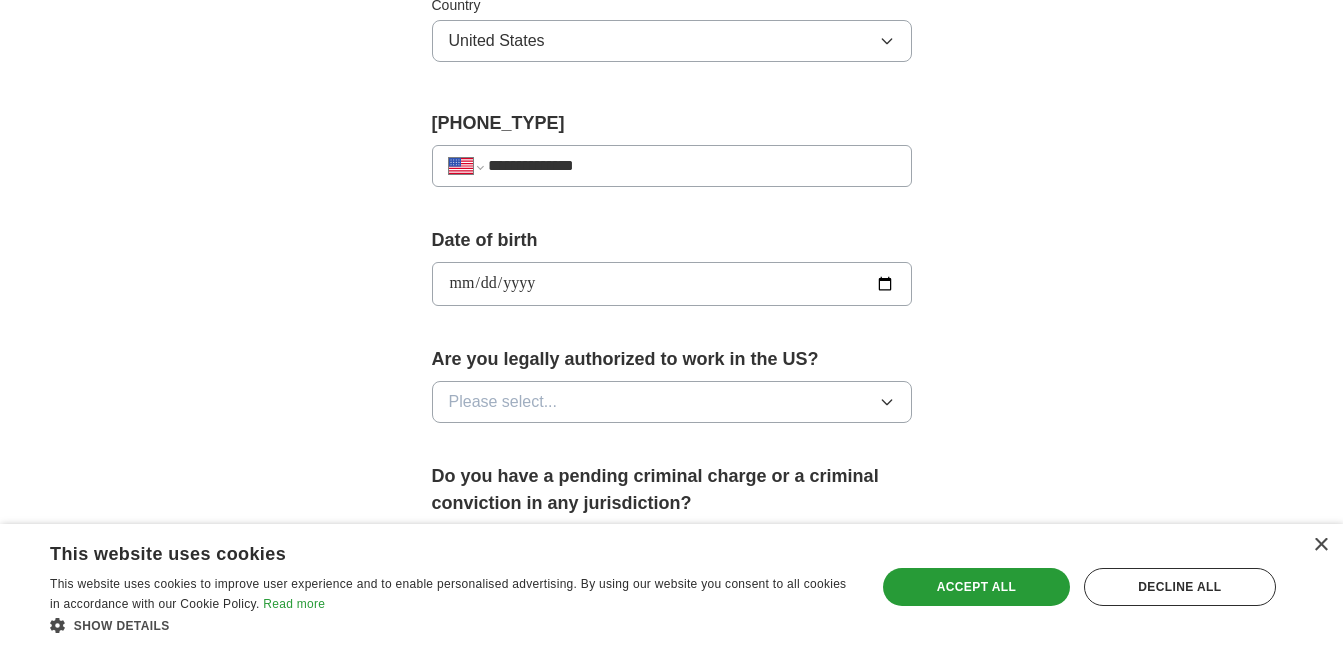 type on "**********" 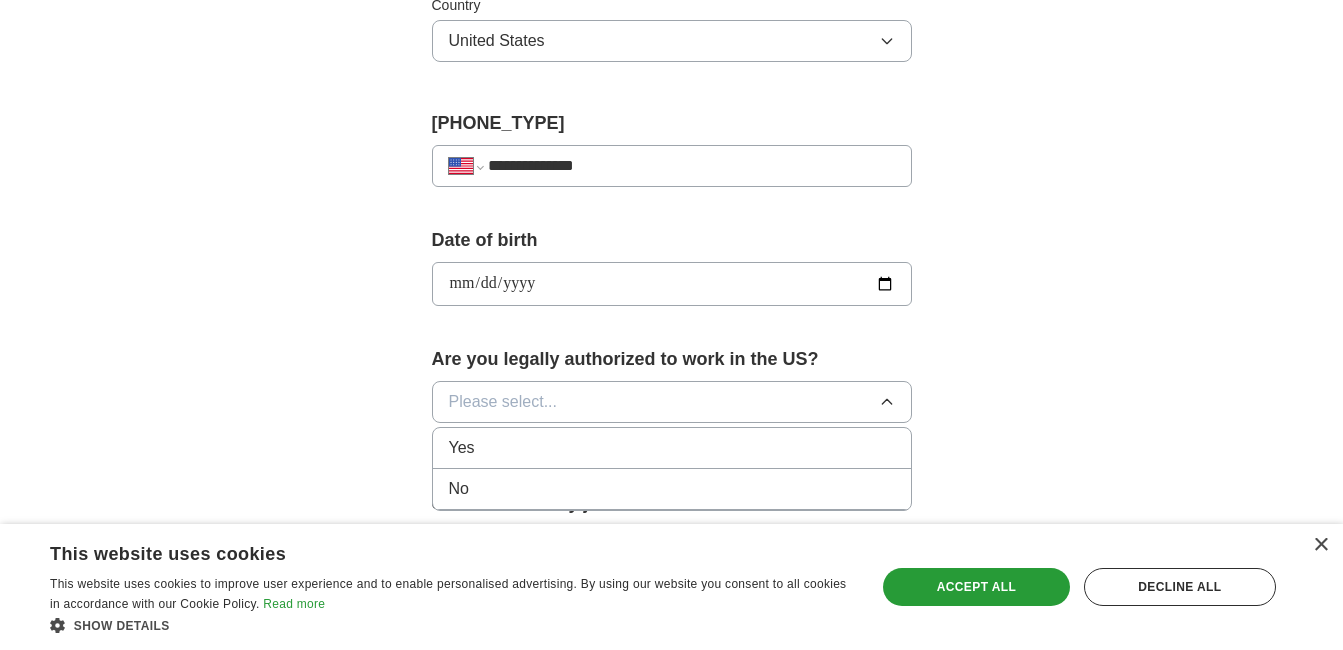 click on "Yes" at bounding box center [462, 448] 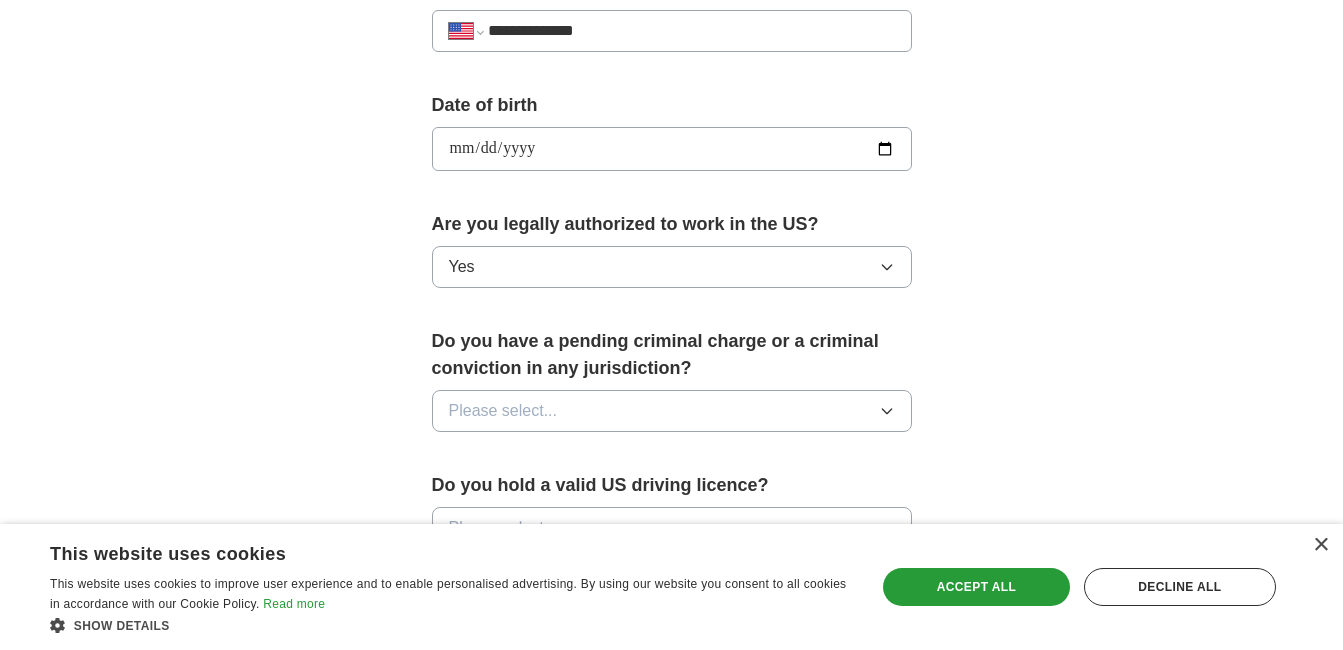 scroll, scrollTop: 900, scrollLeft: 0, axis: vertical 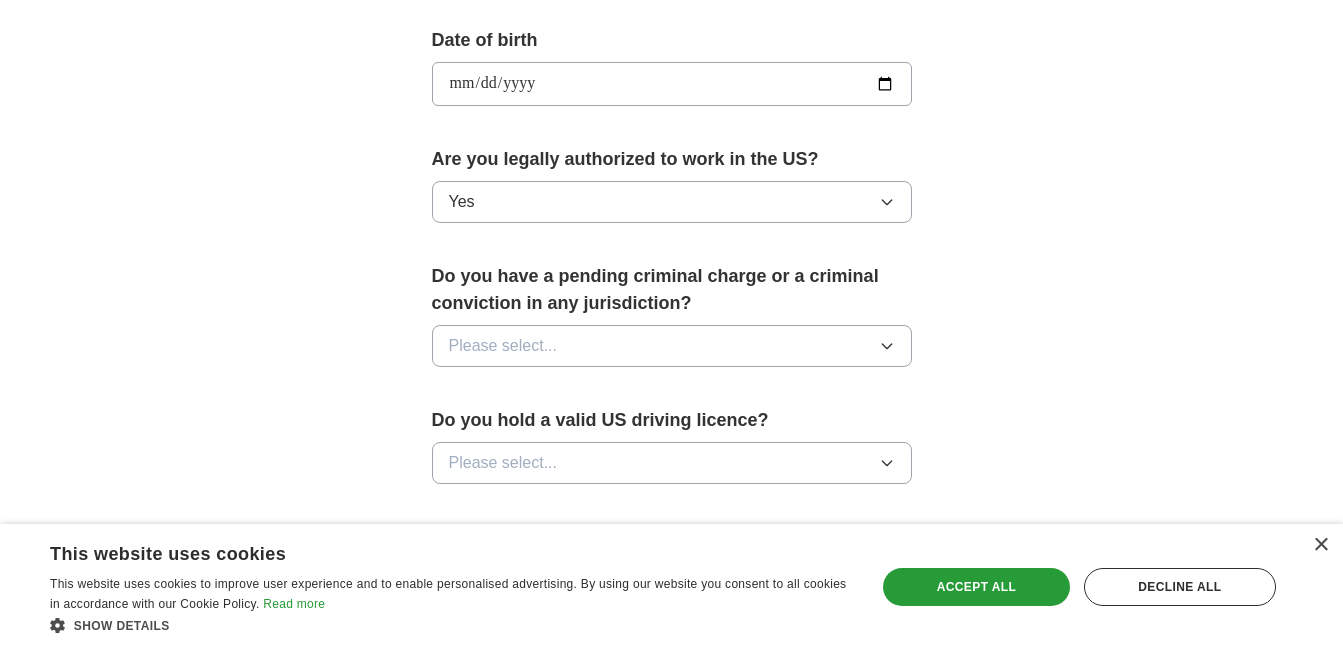 click on "Please select..." at bounding box center [672, 346] 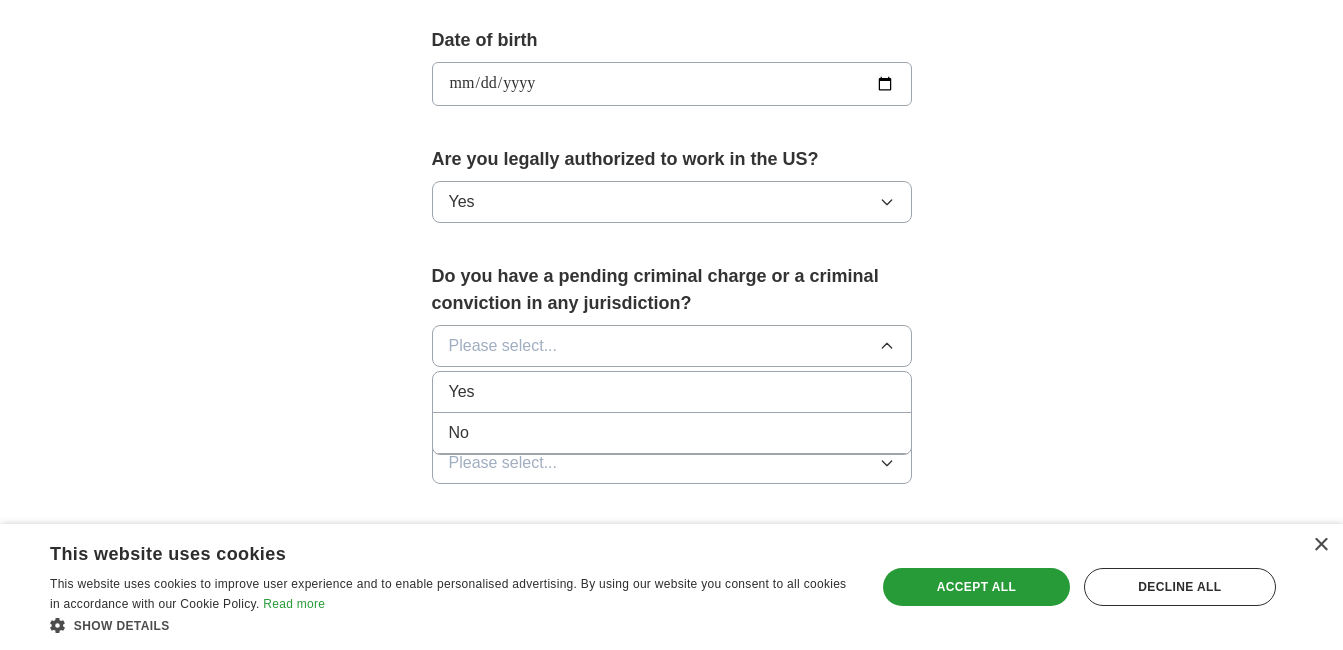 click on "No" at bounding box center [672, 433] 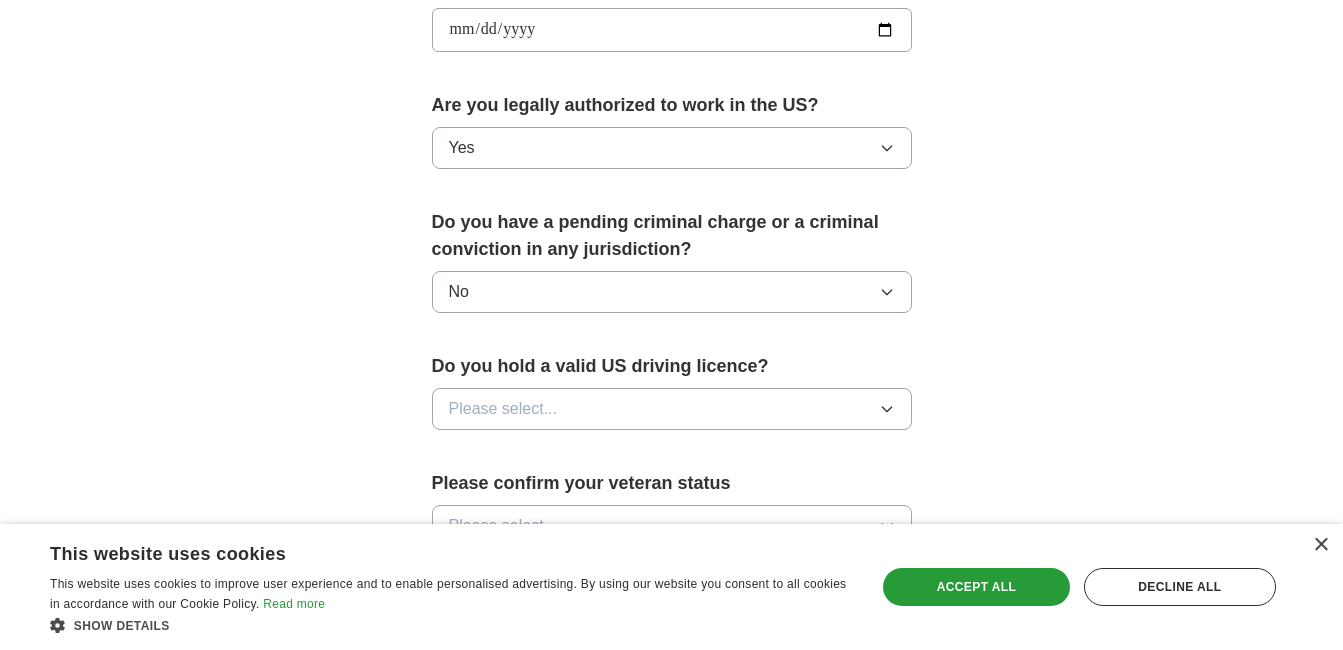 scroll, scrollTop: 1000, scrollLeft: 0, axis: vertical 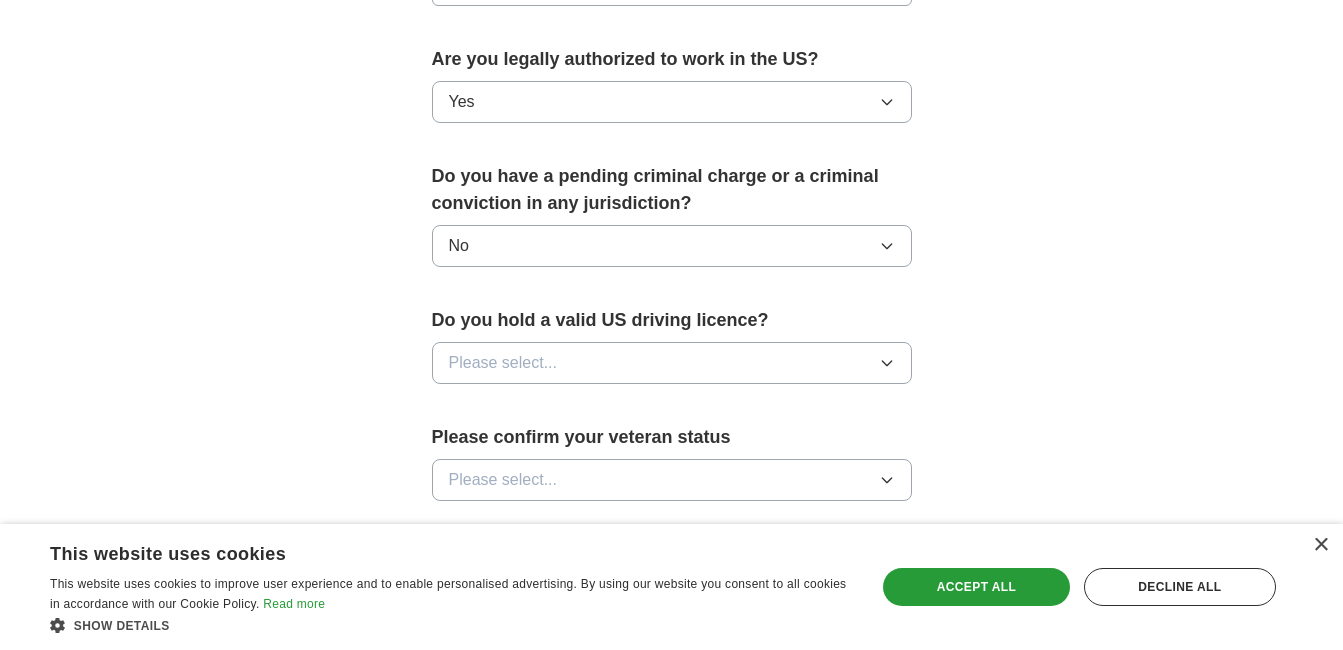 click on "Please select..." at bounding box center (503, 363) 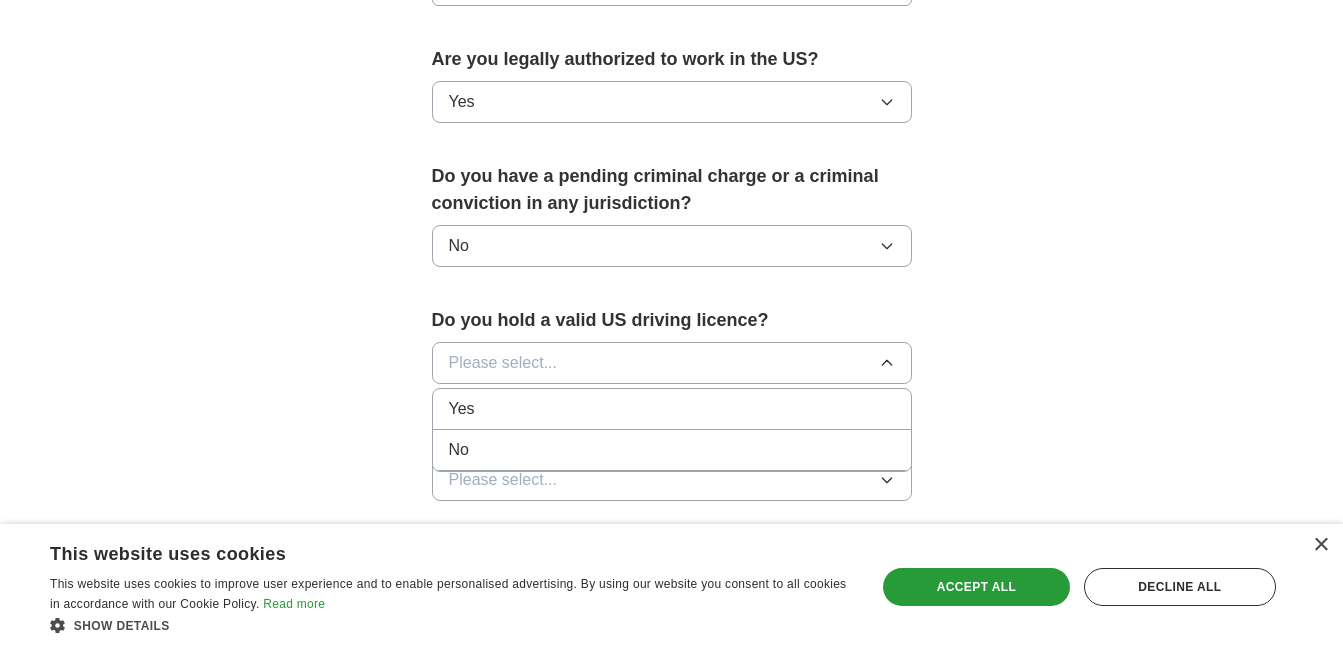 click on "Yes" at bounding box center [672, 409] 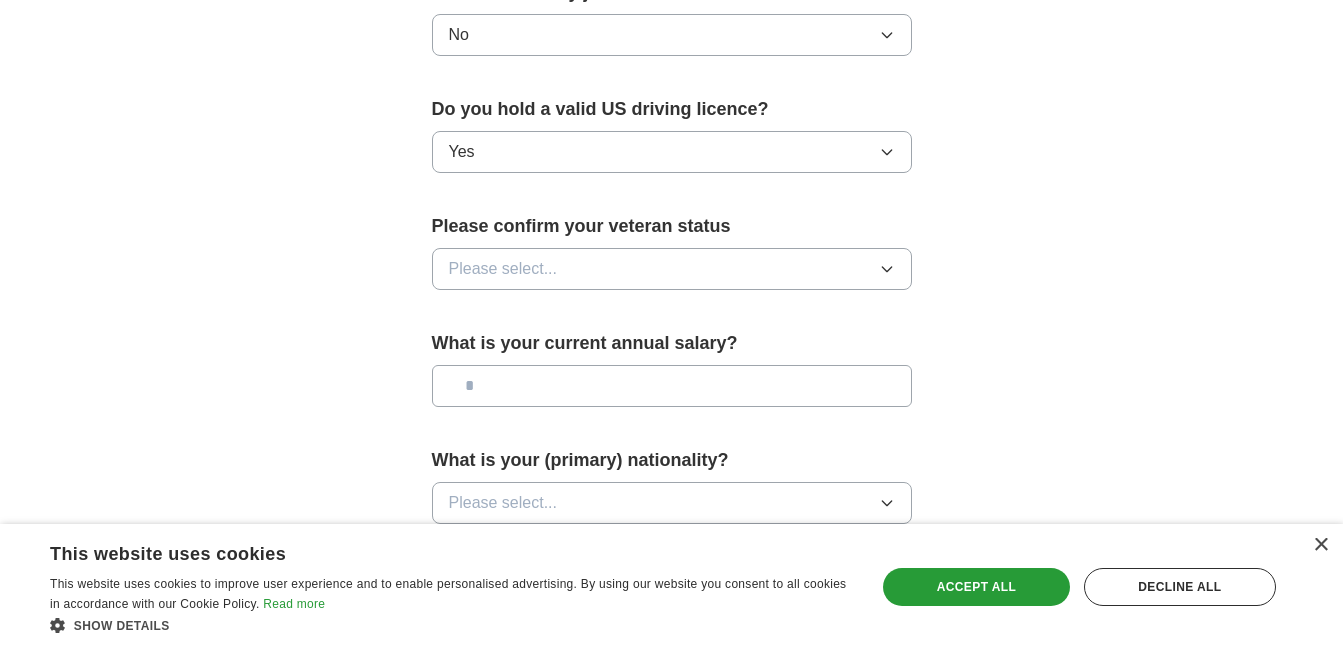 scroll, scrollTop: 1300, scrollLeft: 0, axis: vertical 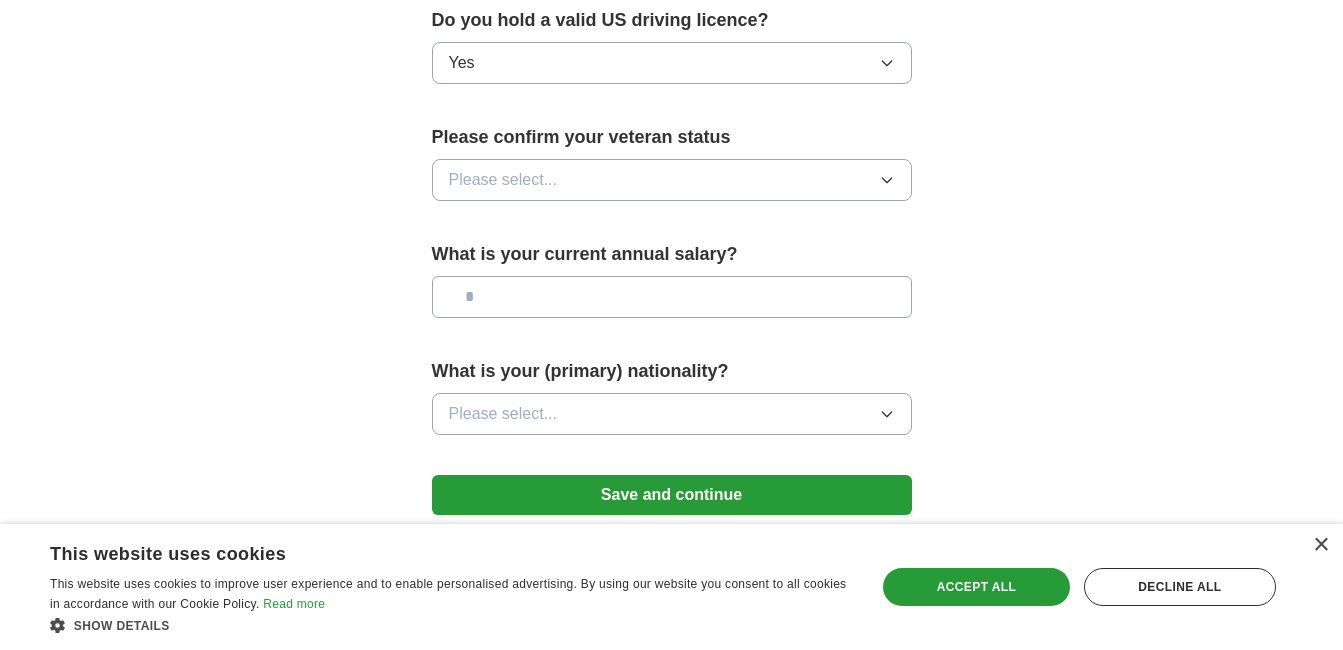 click on "Please select..." at bounding box center (503, 180) 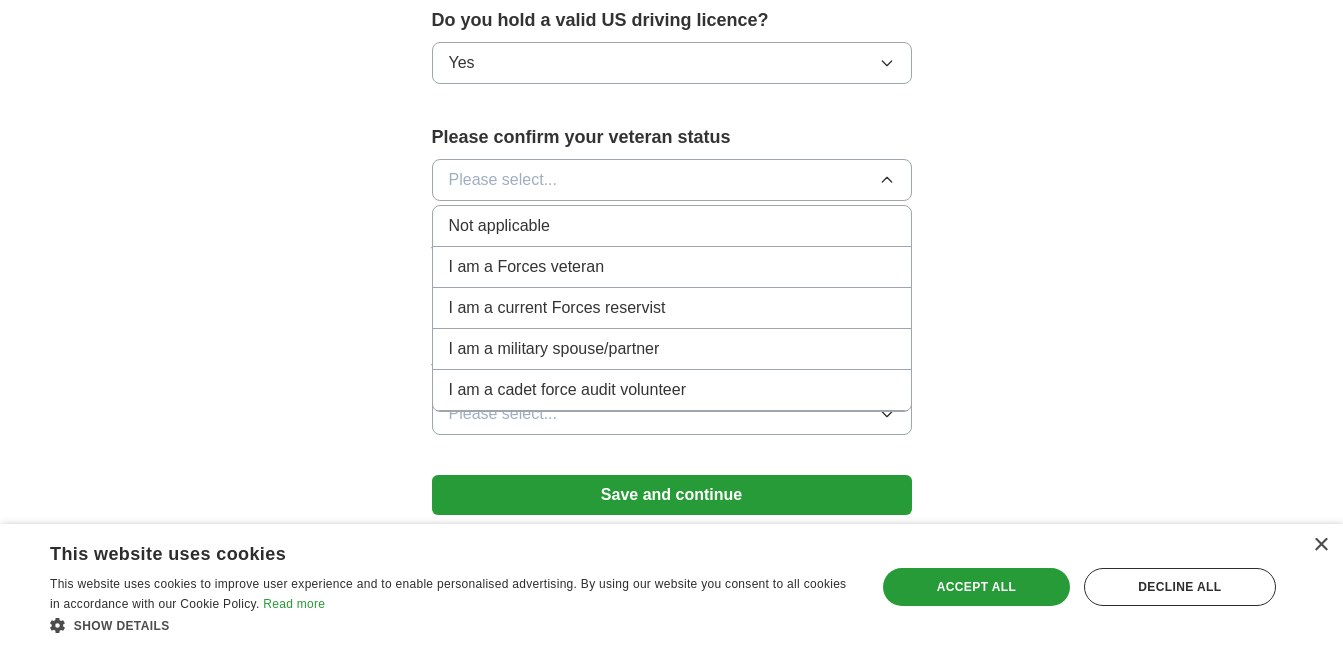 click on "I am a  Forces veteran" at bounding box center [527, 267] 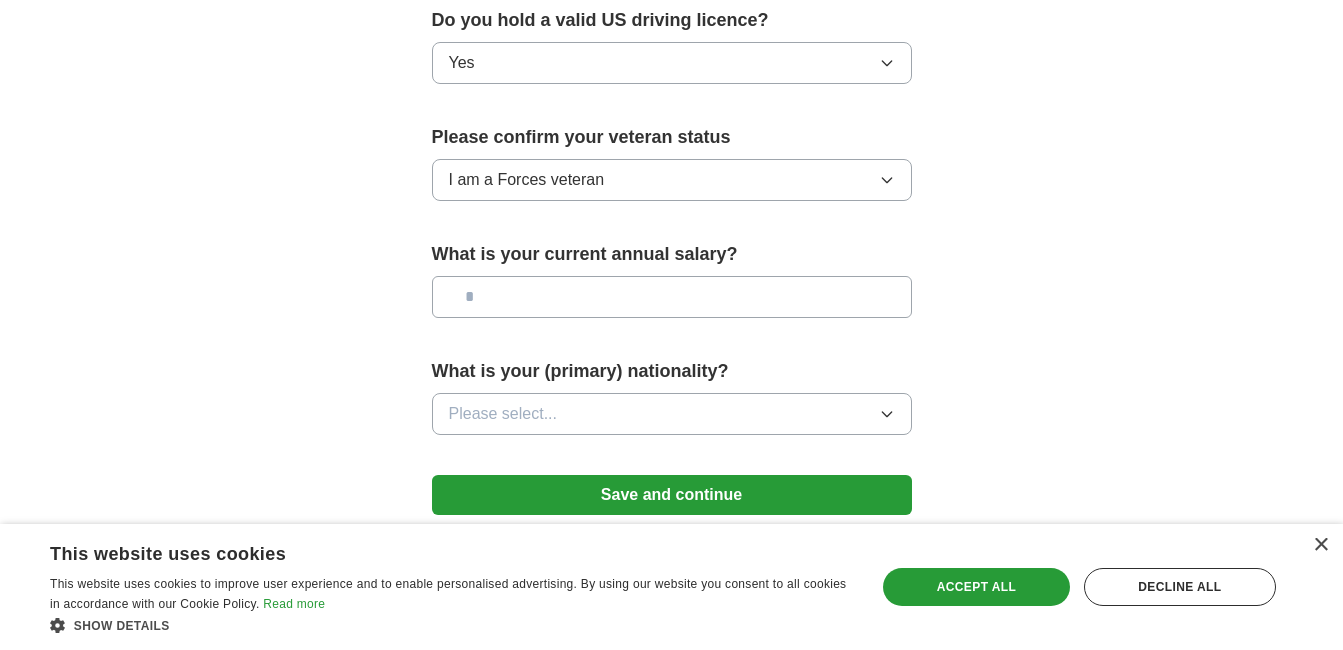 click at bounding box center (672, 297) 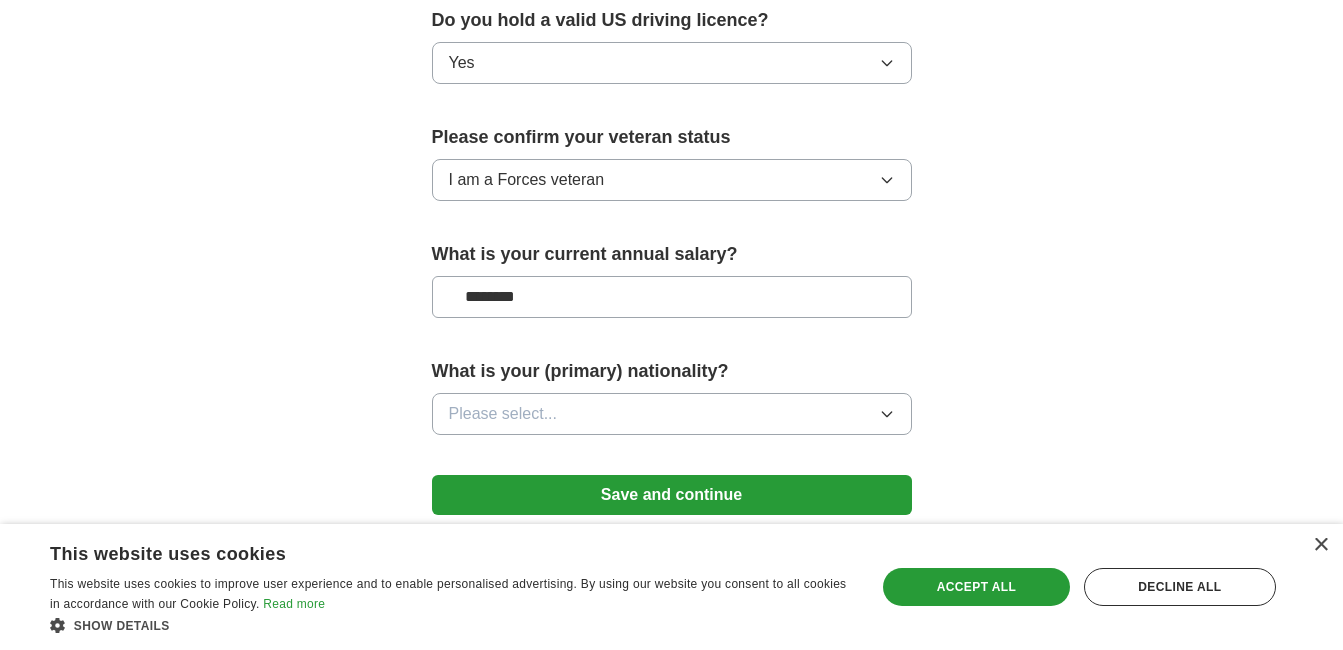 type on "[MASKED_DATA]" 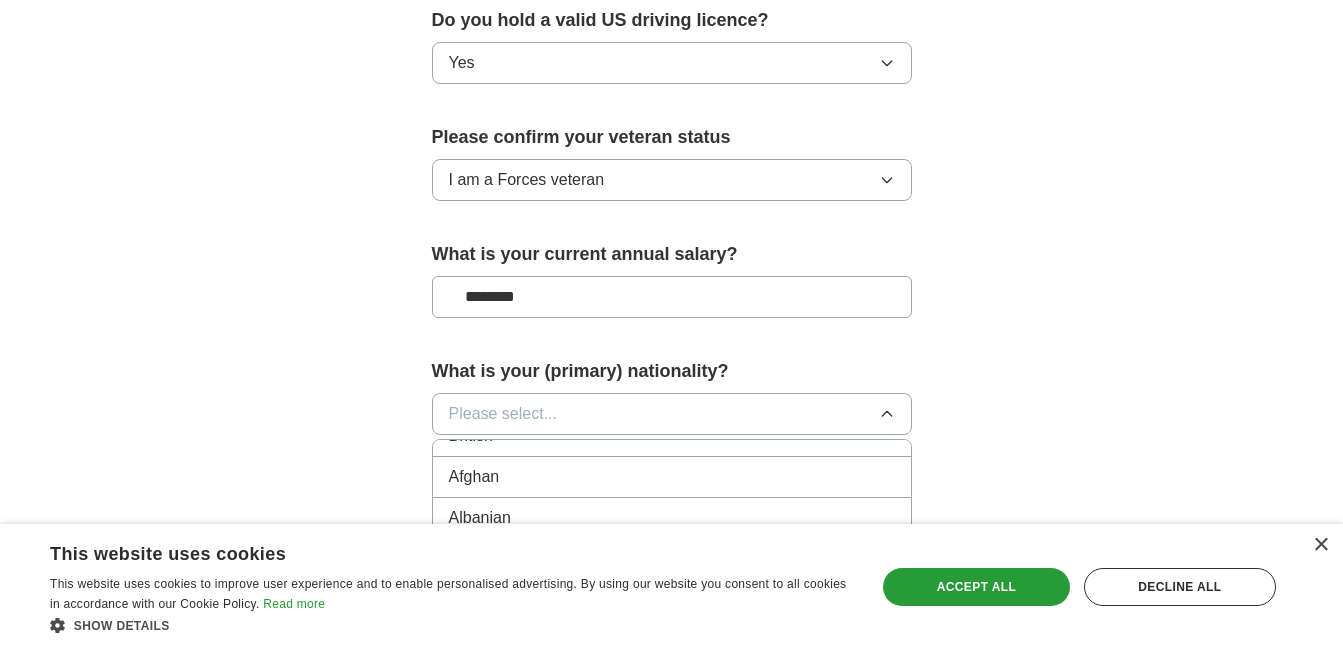 scroll, scrollTop: 100, scrollLeft: 0, axis: vertical 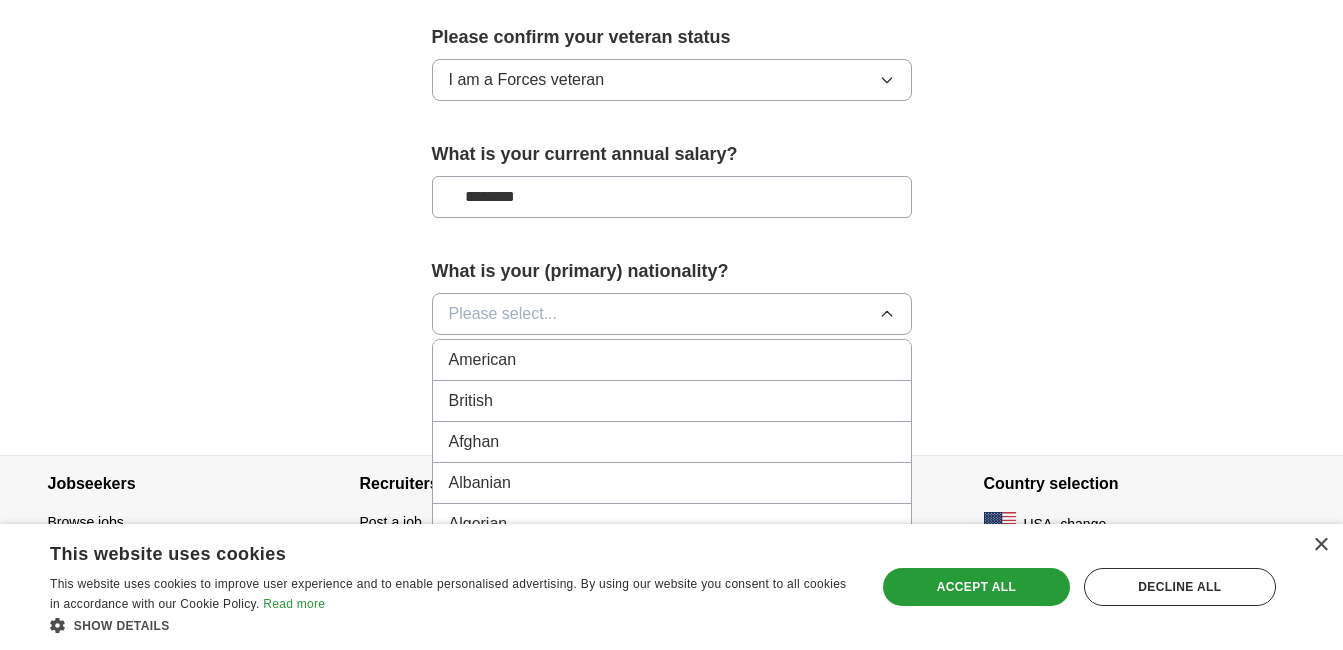 click on "American" at bounding box center [483, 360] 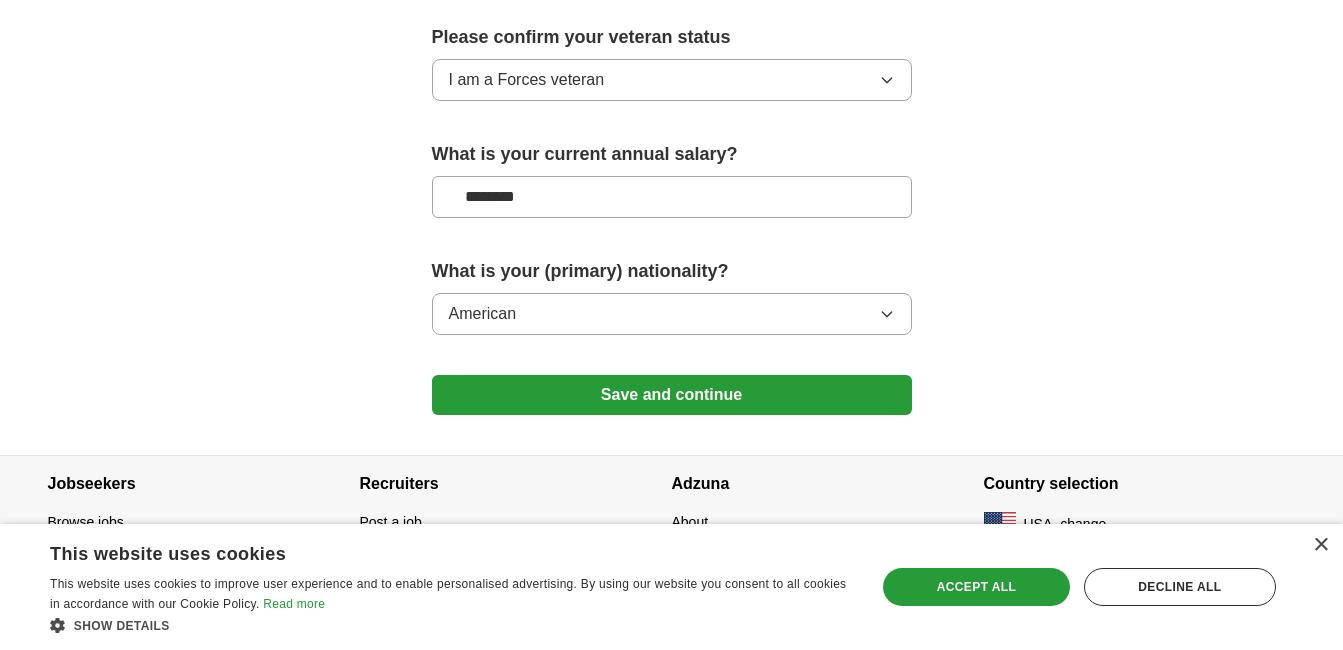 scroll, scrollTop: 1407, scrollLeft: 0, axis: vertical 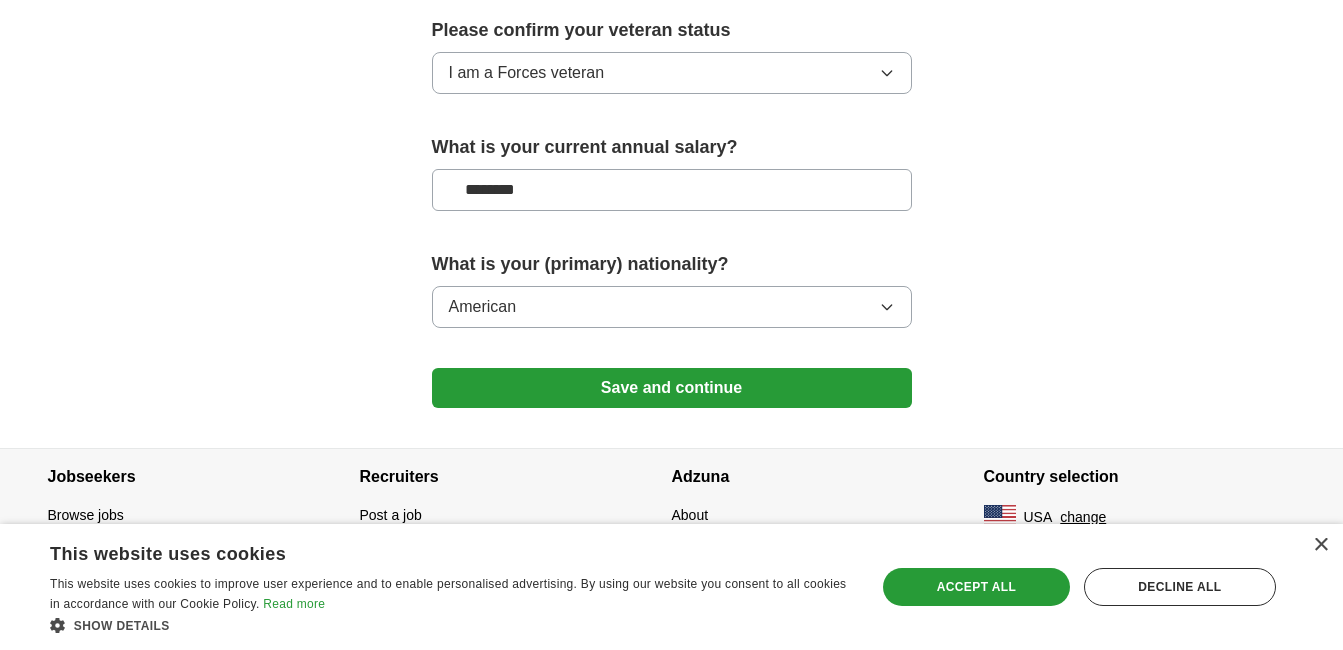 click on "Save and continue" at bounding box center (672, 388) 